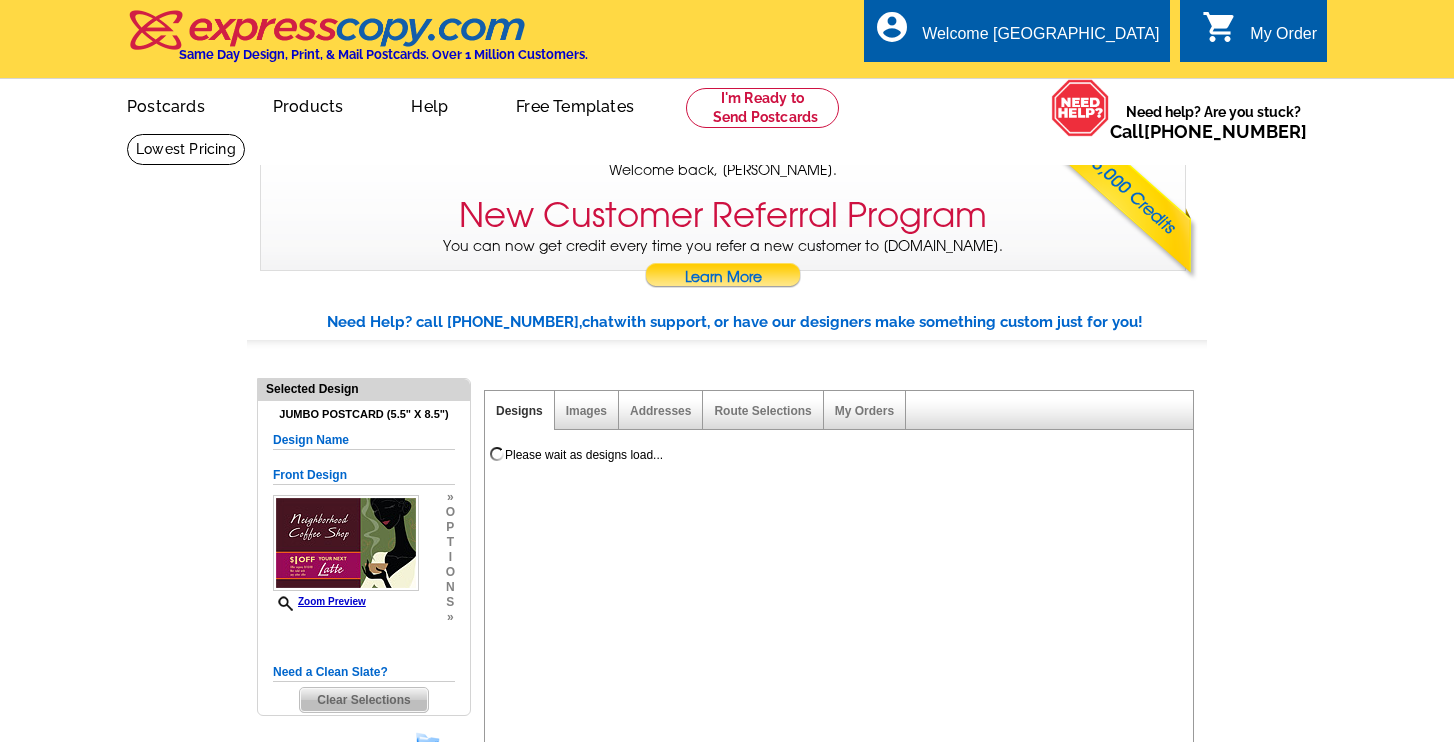 select on "1" 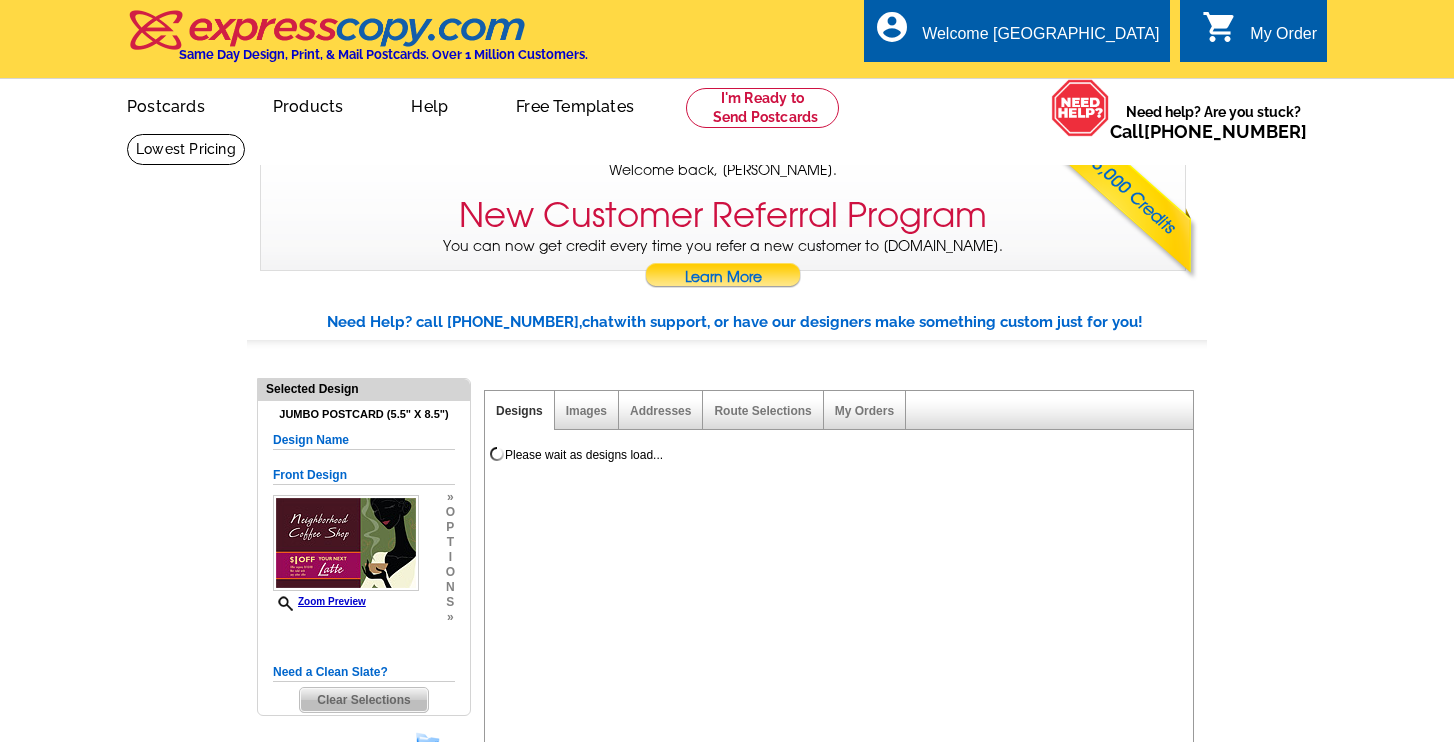 select on "2" 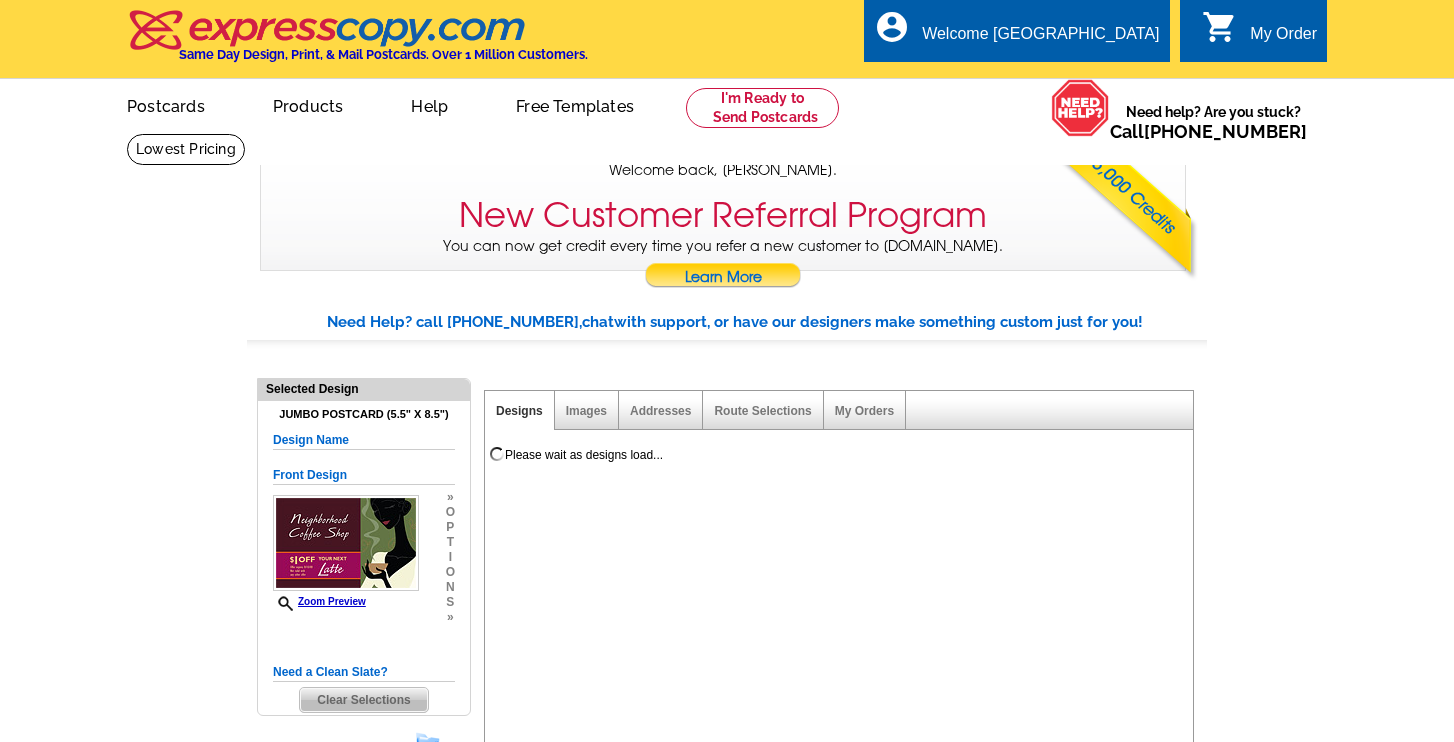 select on "back" 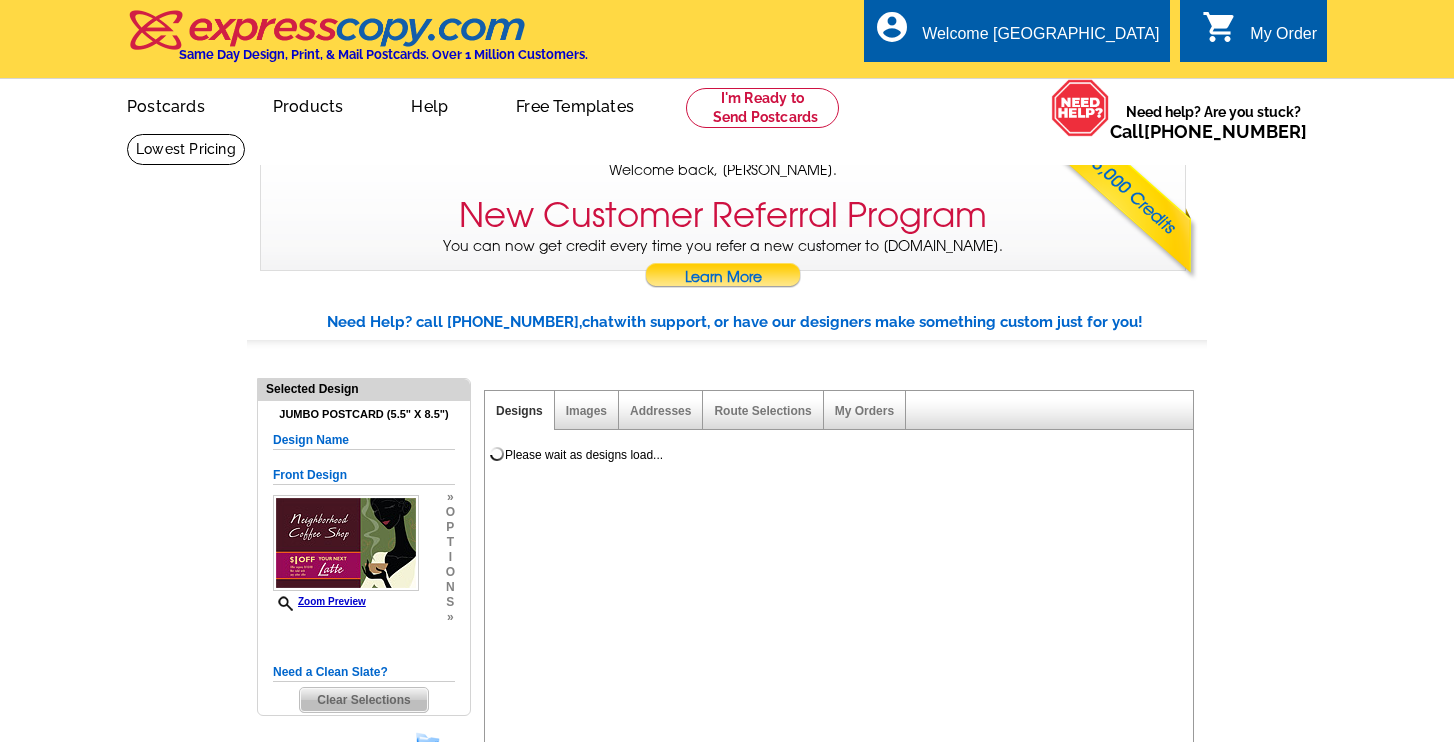 scroll, scrollTop: 0, scrollLeft: 0, axis: both 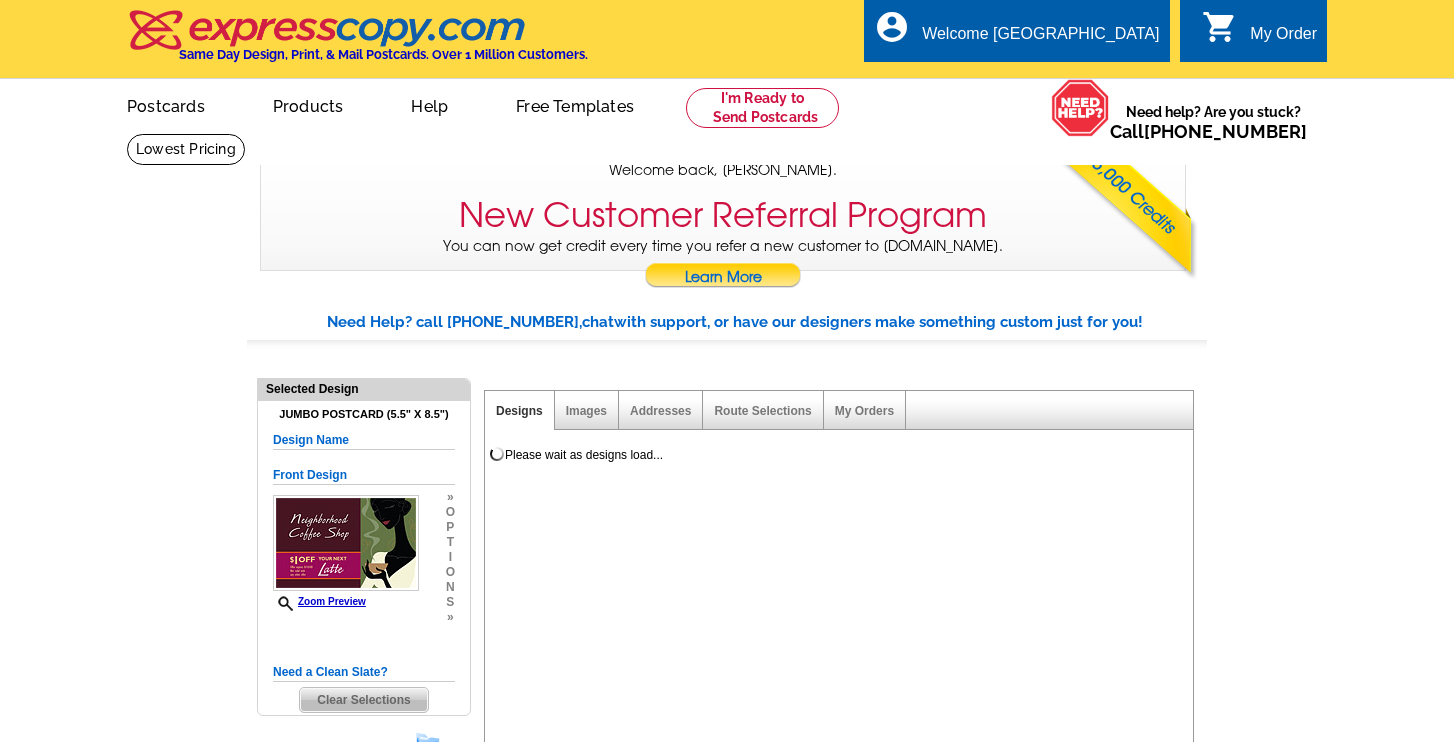 select on "785" 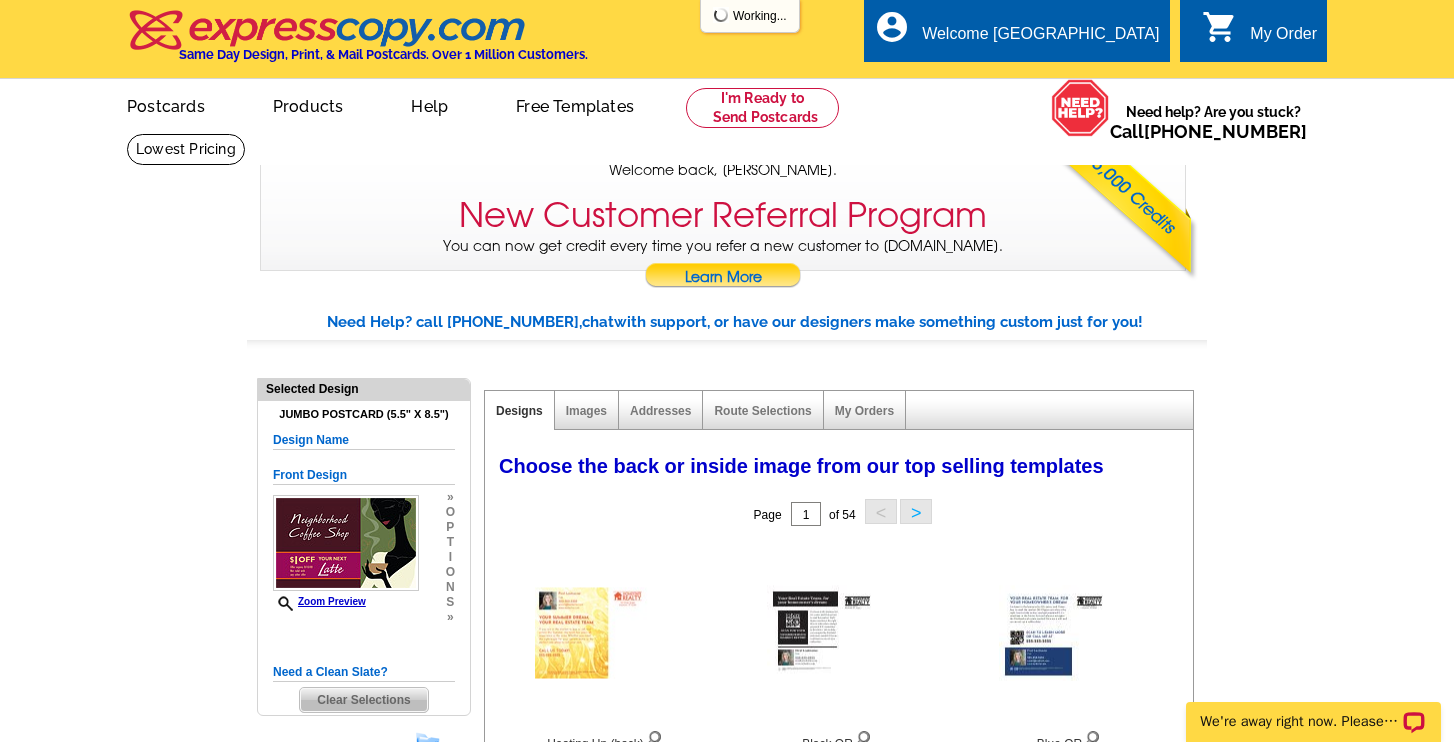 scroll, scrollTop: 0, scrollLeft: 0, axis: both 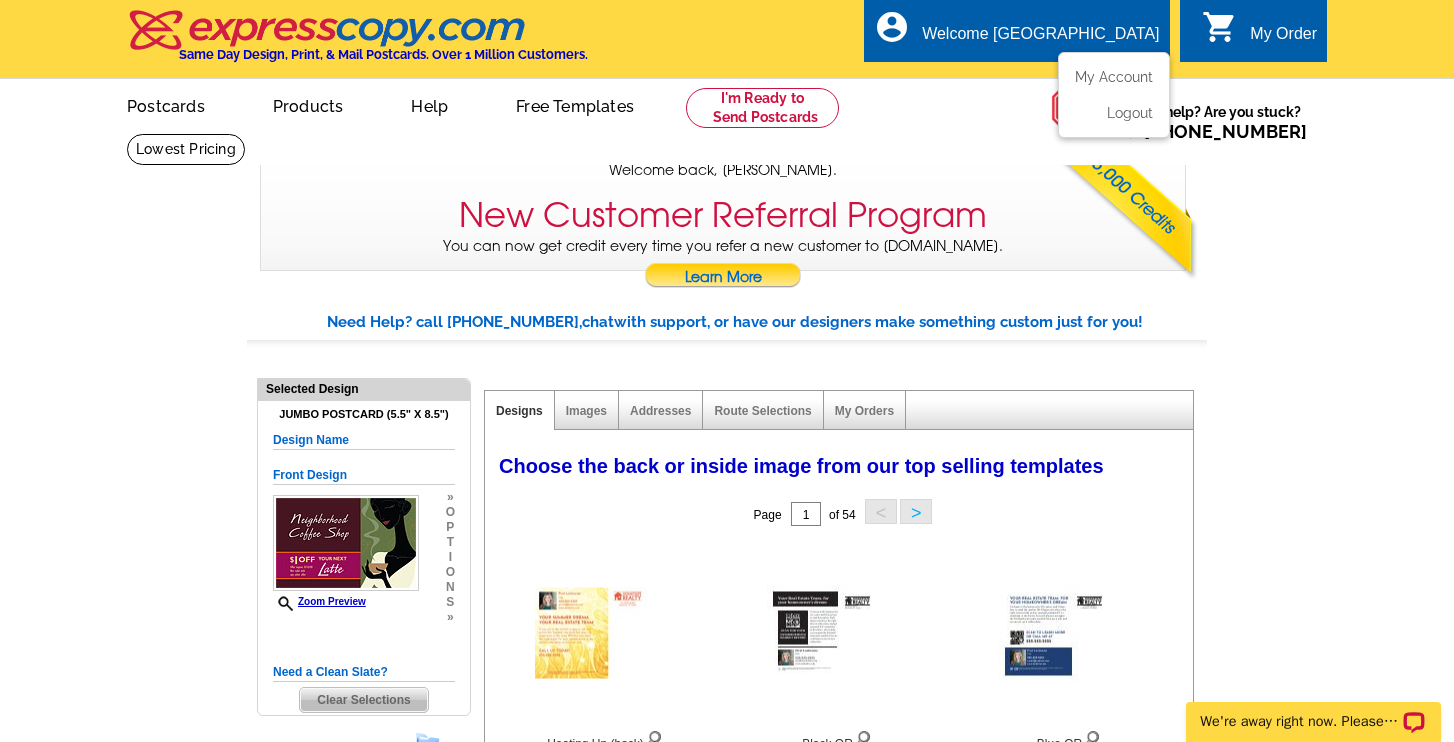 click on "Welcome [GEOGRAPHIC_DATA]" at bounding box center (1040, 39) 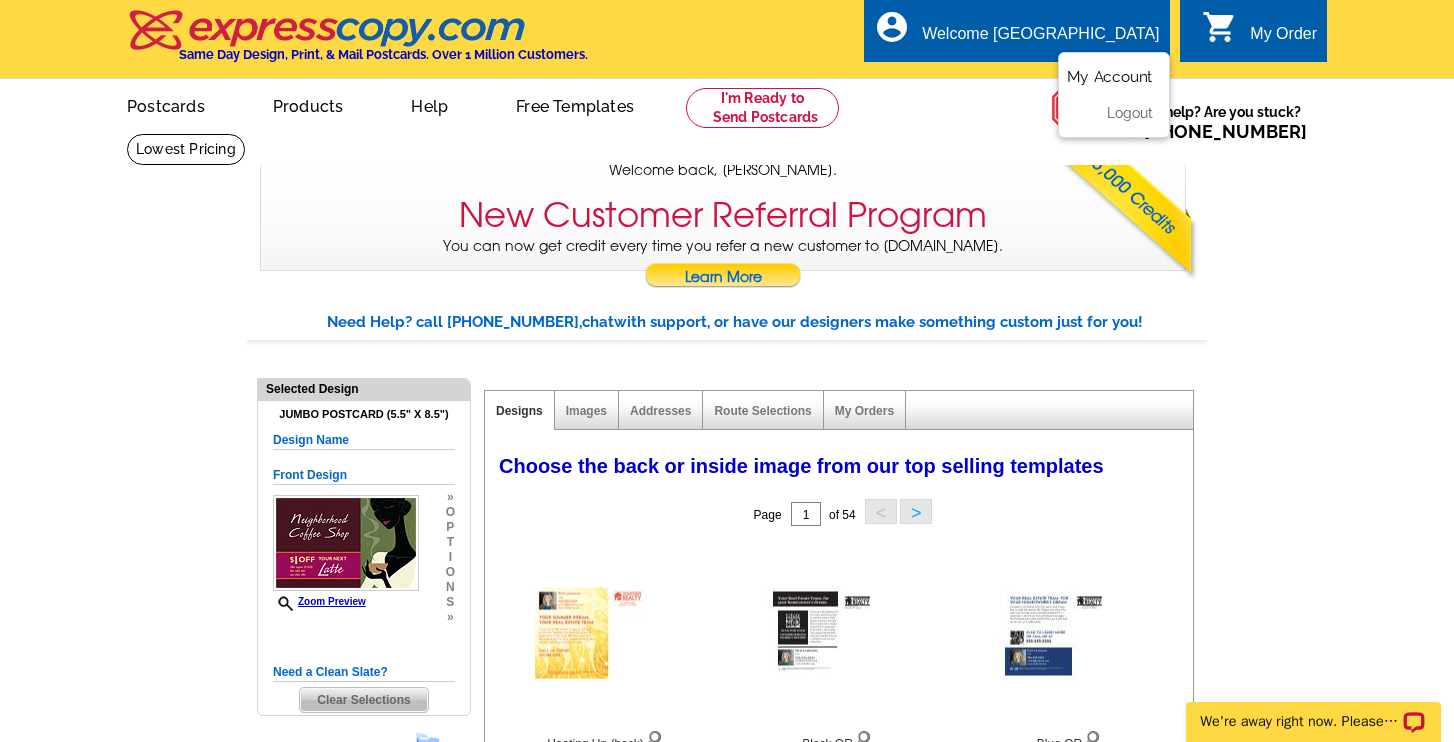 click on "My Account" at bounding box center (1110, 77) 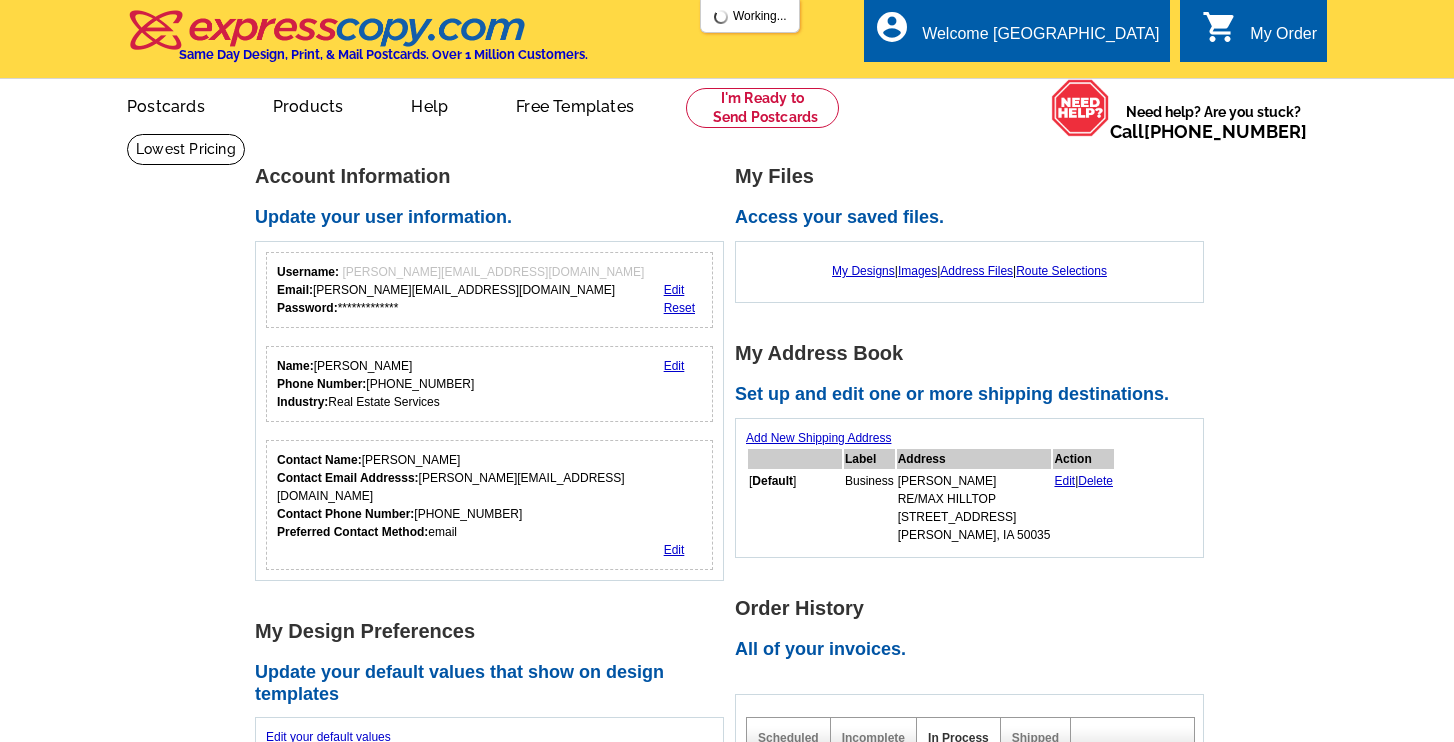 scroll, scrollTop: 0, scrollLeft: 0, axis: both 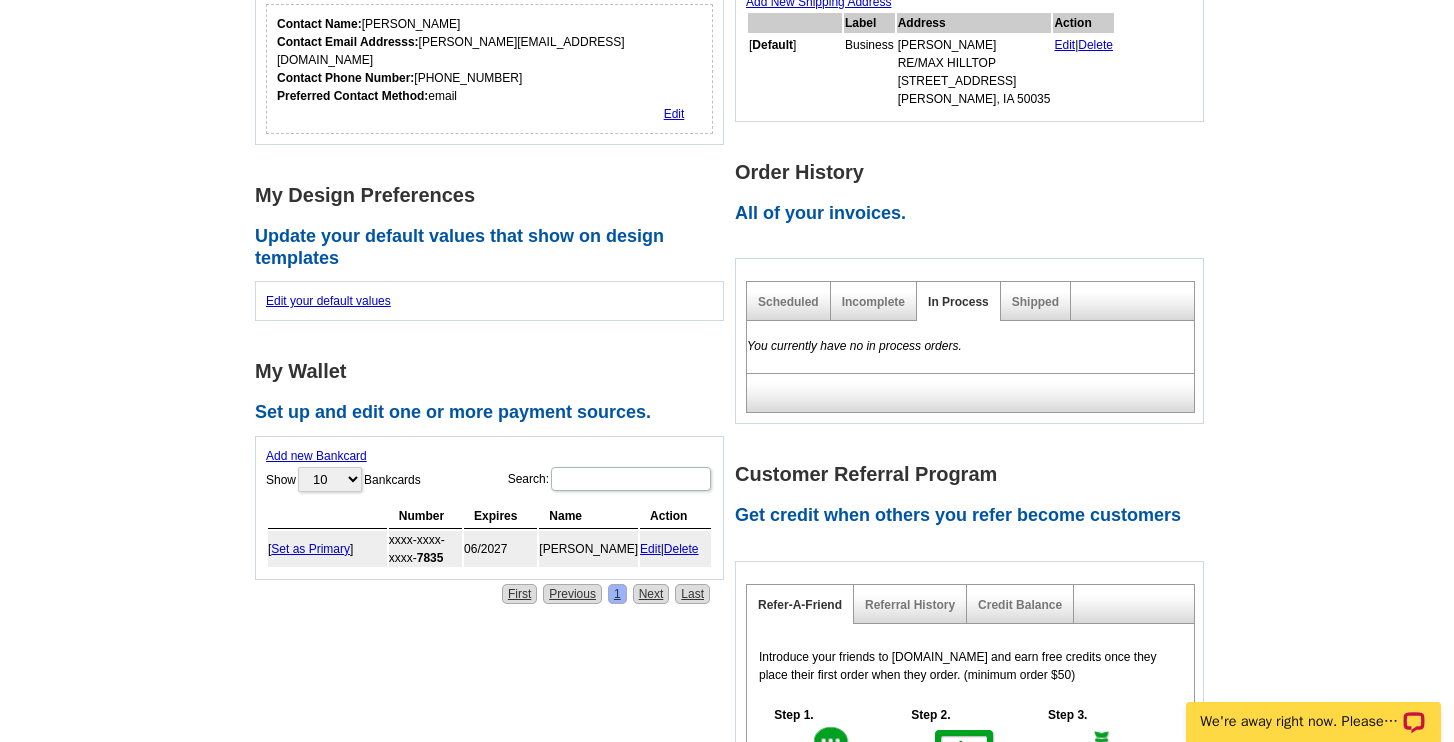 click on "Edit" at bounding box center [650, 549] 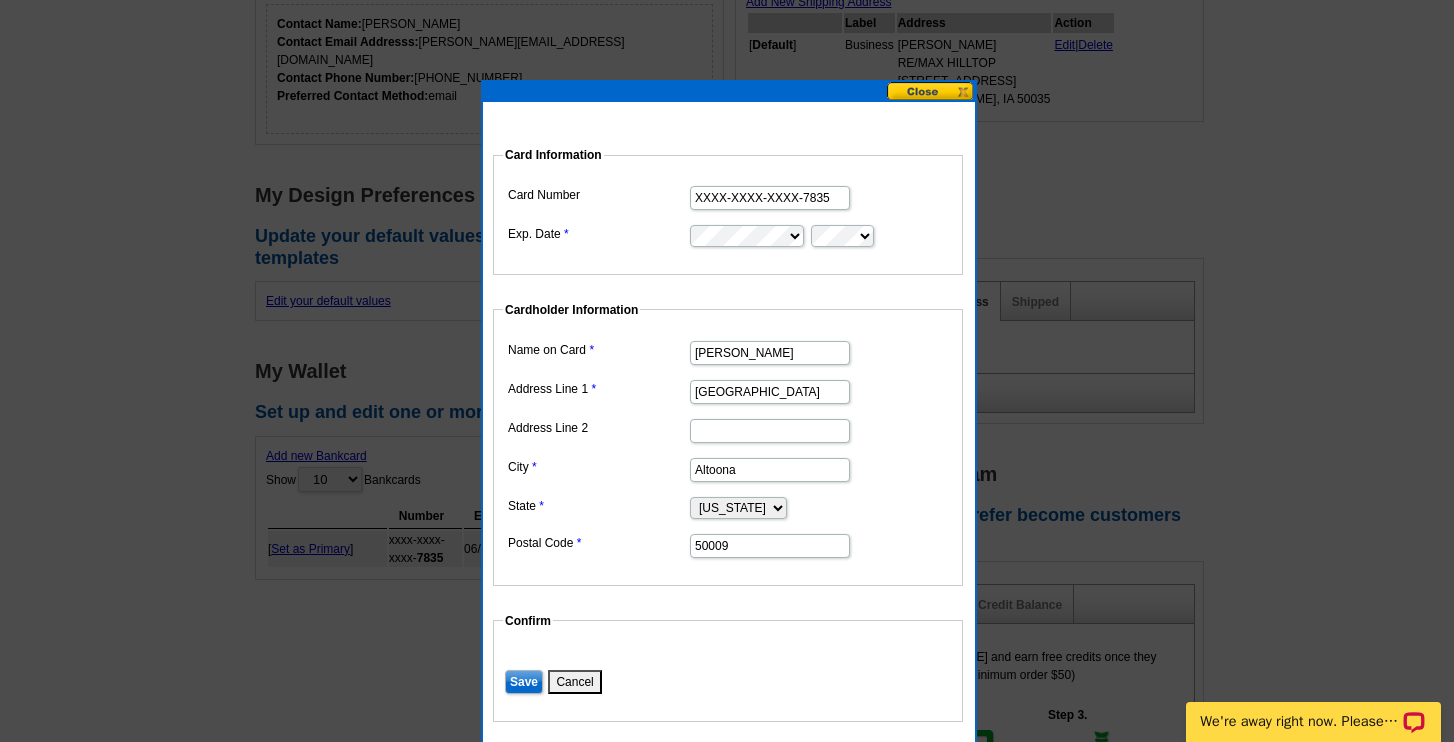 drag, startPoint x: 810, startPoint y: 393, endPoint x: 664, endPoint y: 391, distance: 146.0137 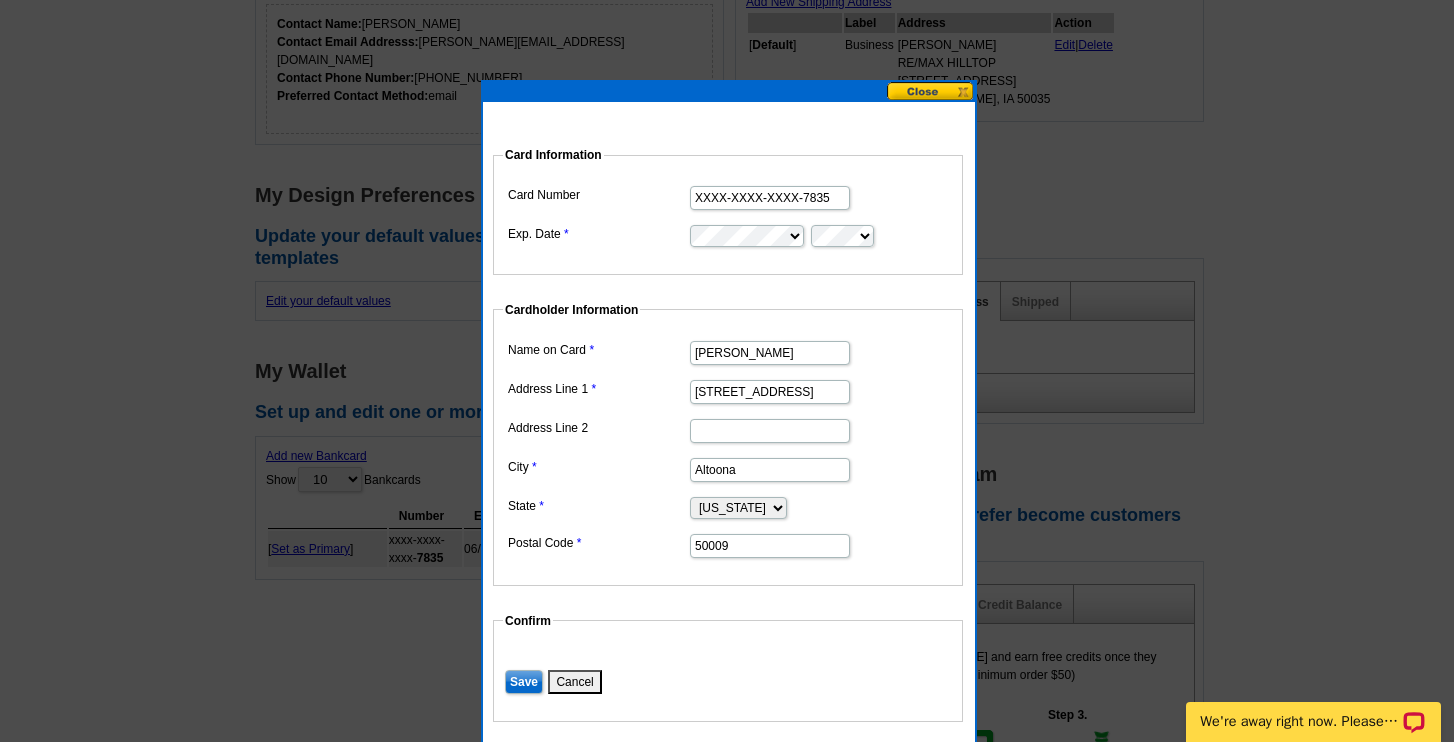 type on "102 1st St SE" 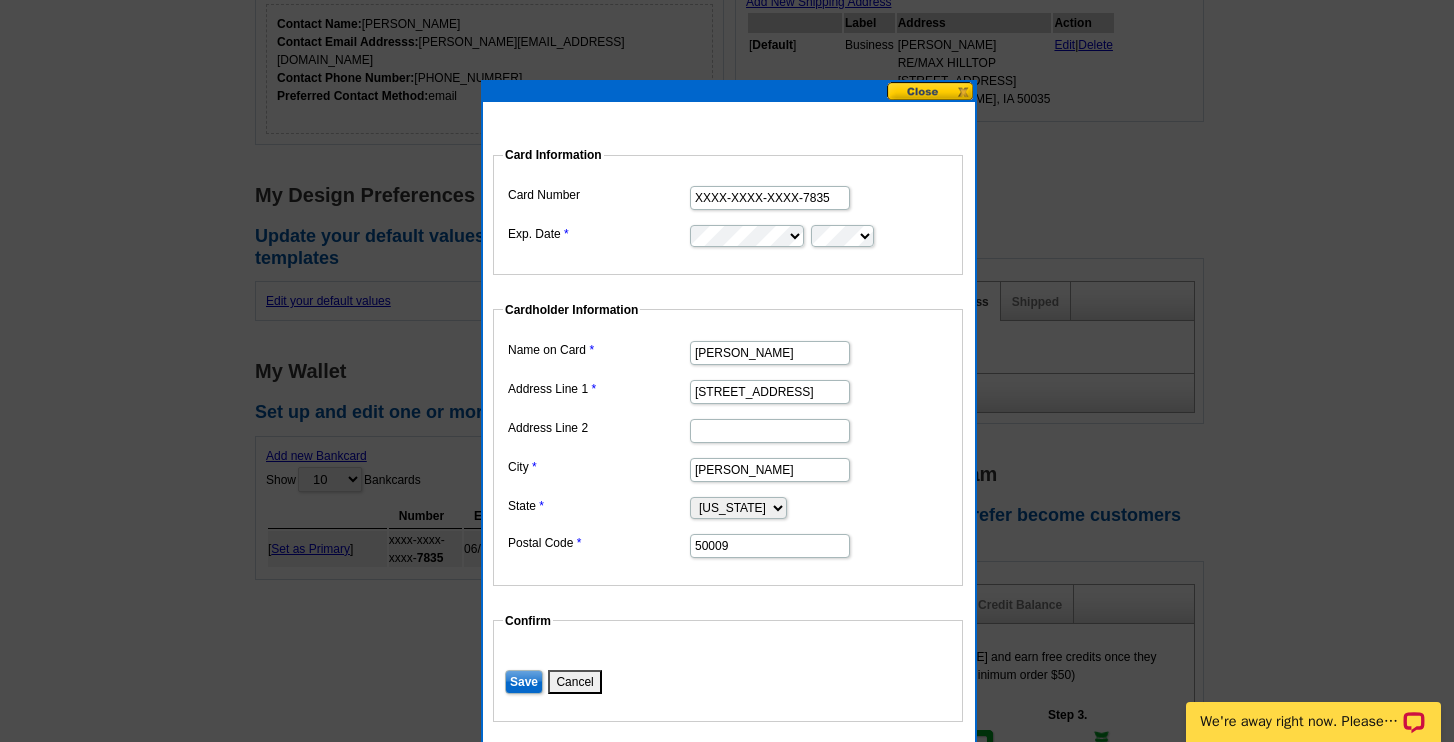type on "Bondurant" 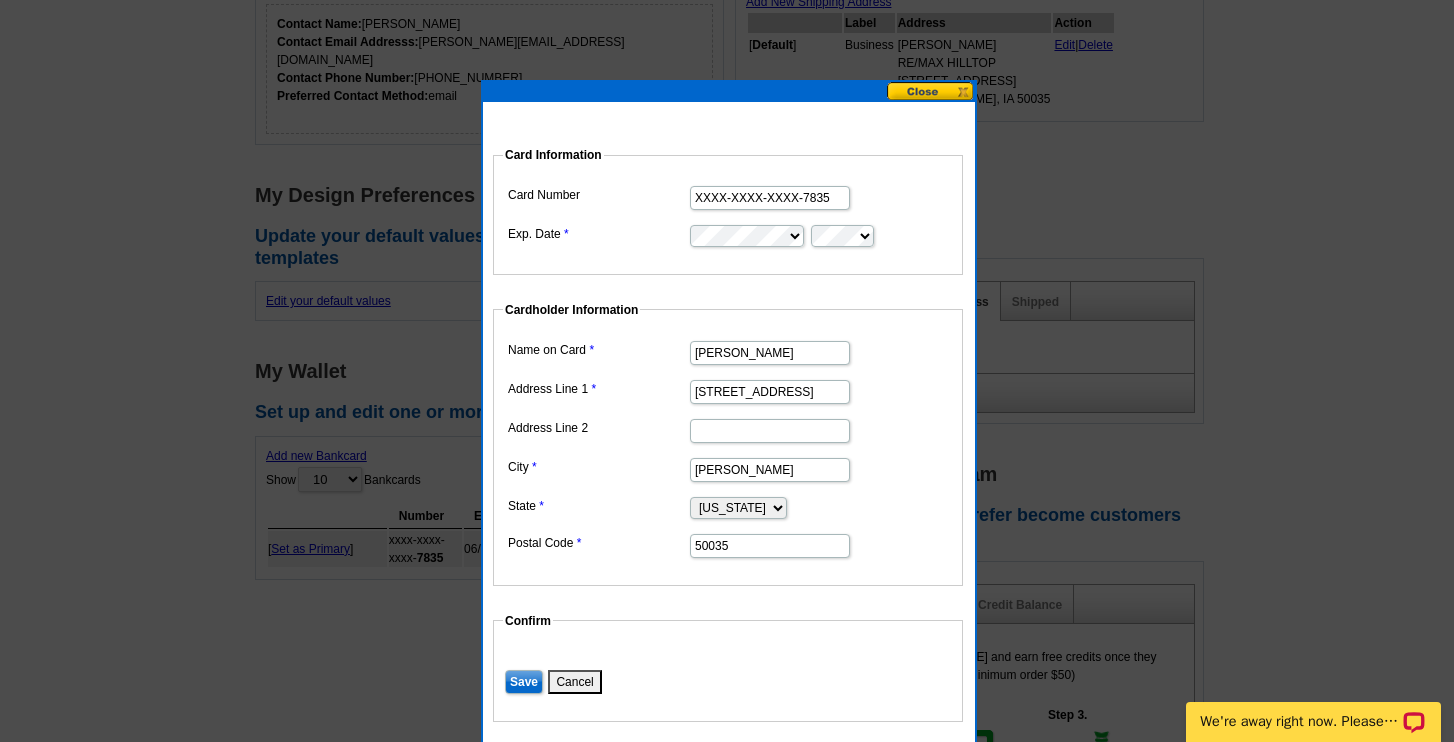 type on "50035" 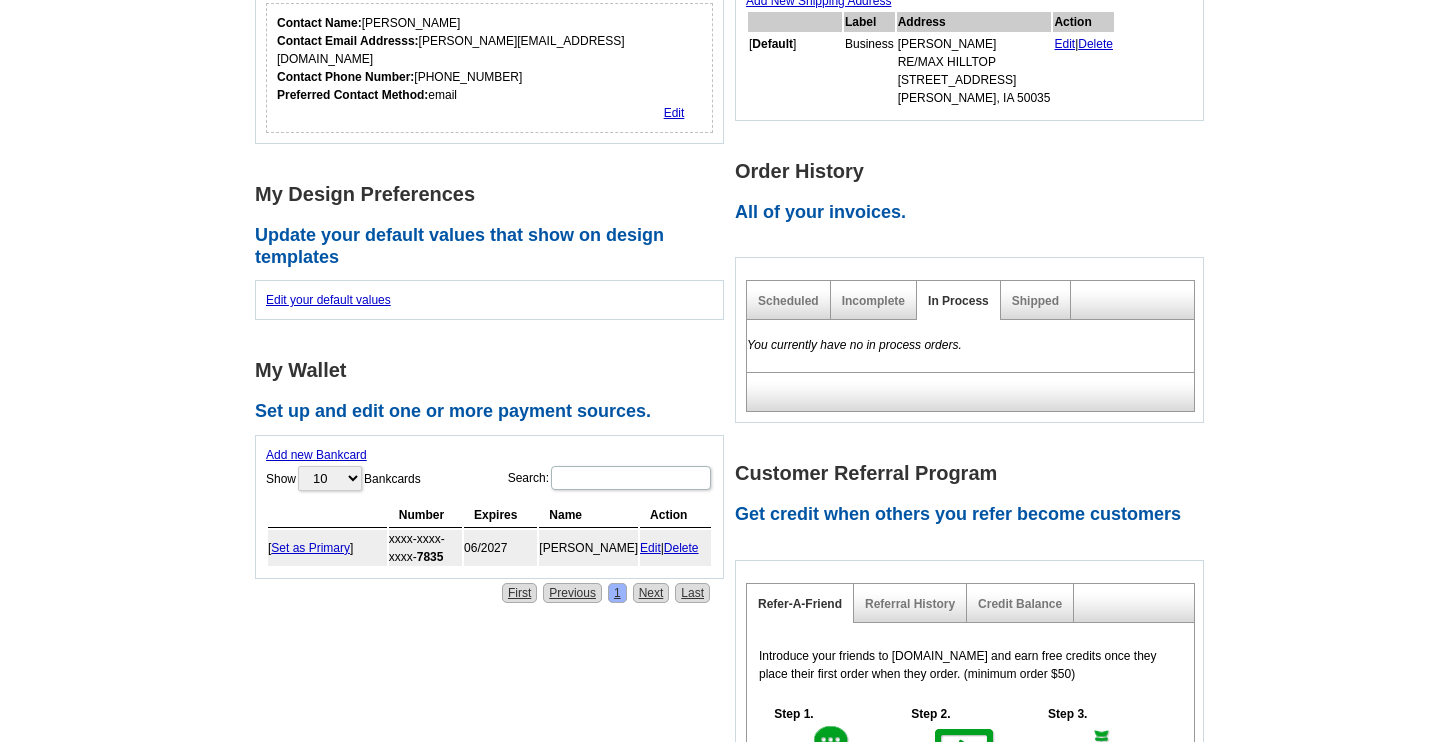 scroll, scrollTop: 436, scrollLeft: 0, axis: vertical 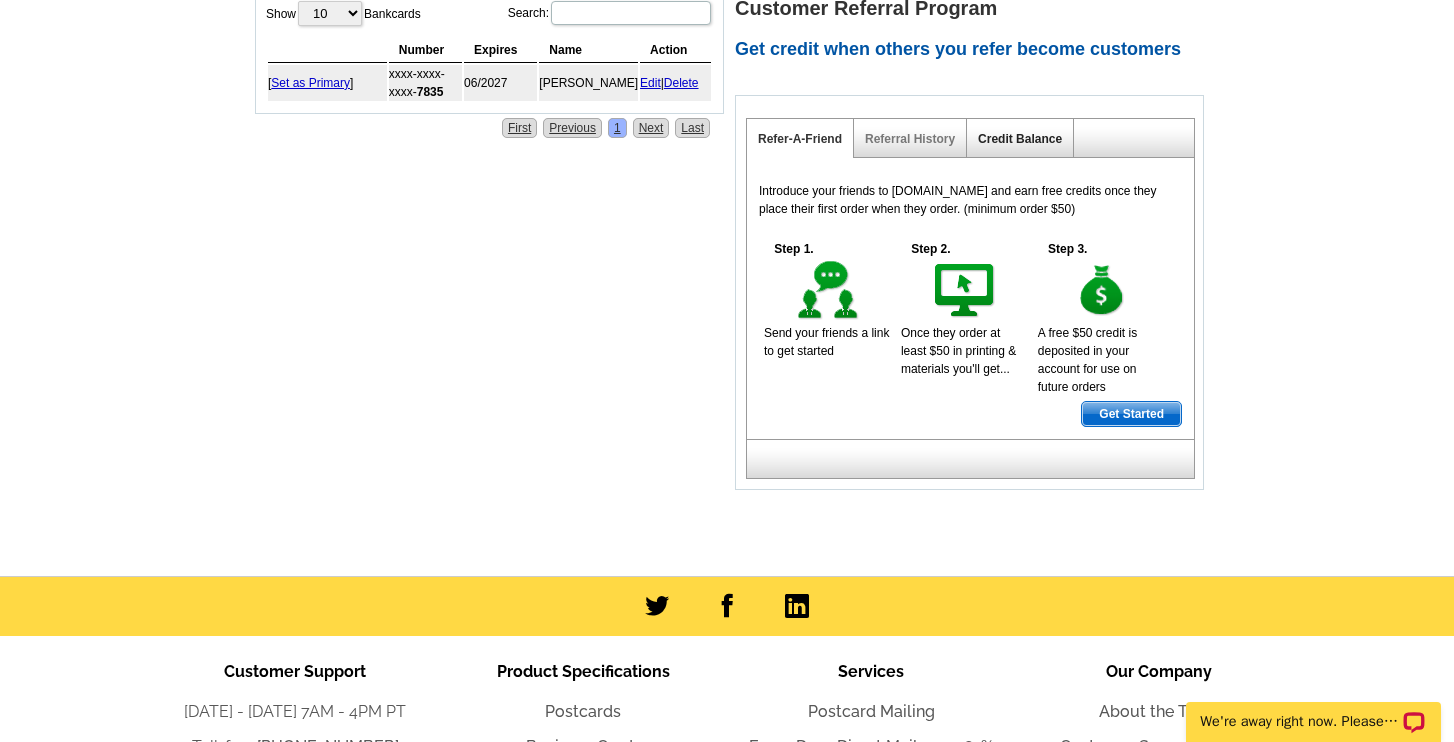 click on "Credit Balance" at bounding box center (1020, 139) 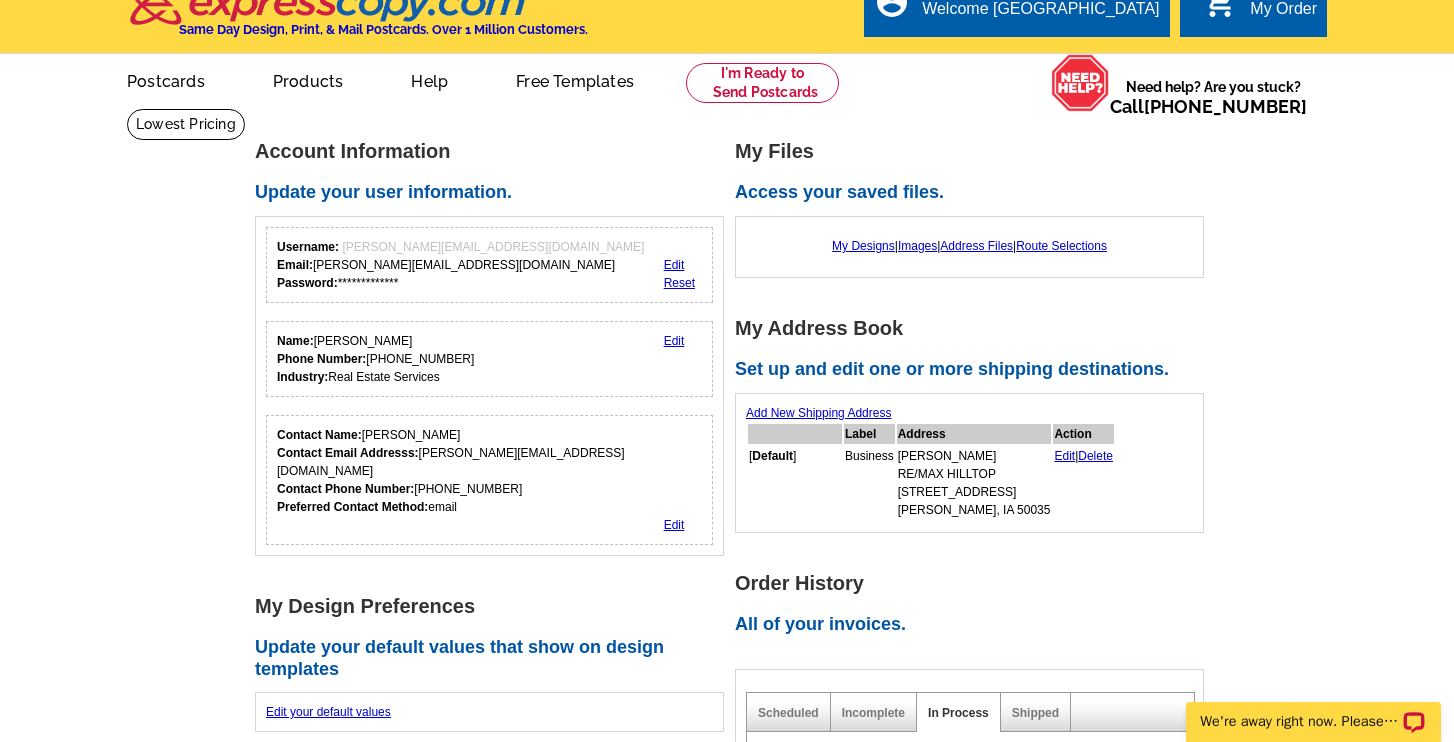 scroll, scrollTop: 0, scrollLeft: 0, axis: both 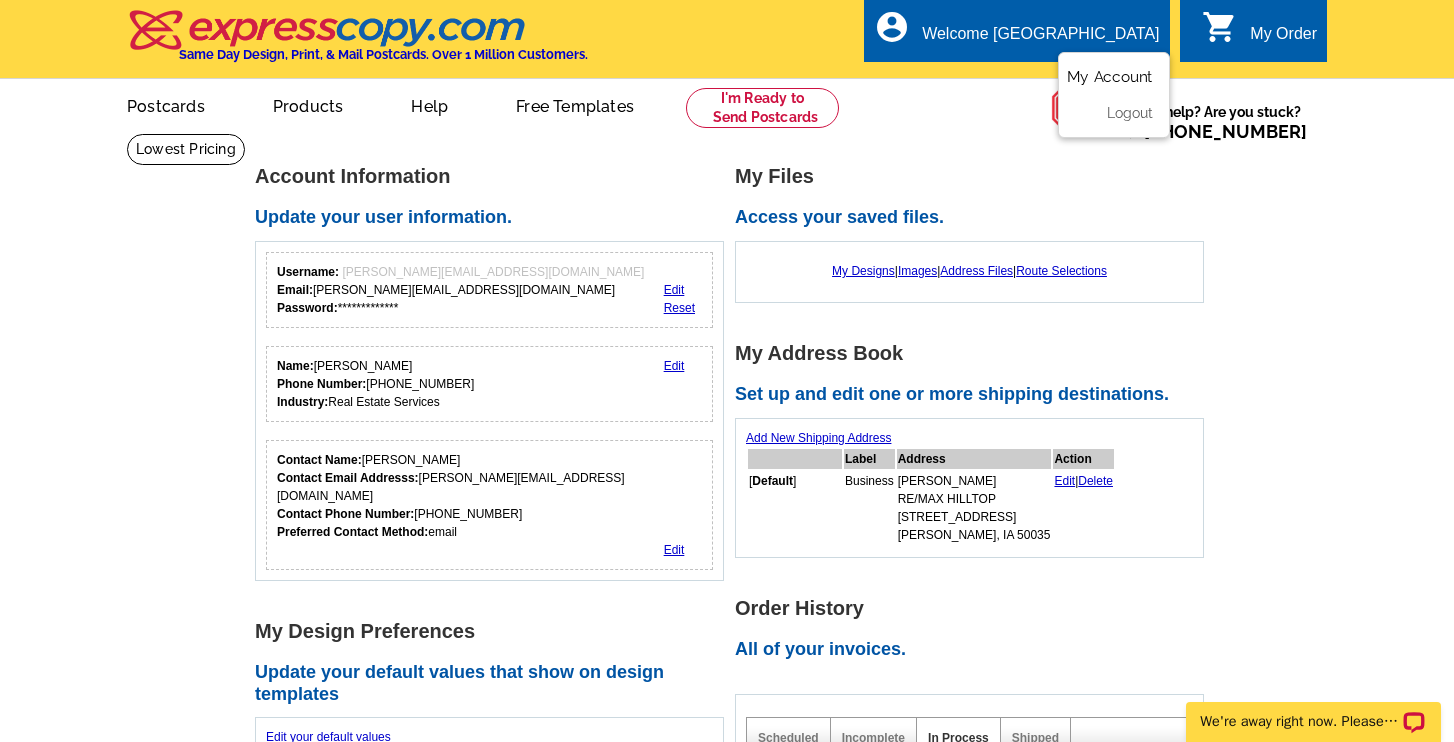 click on "My Account" at bounding box center (1110, 77) 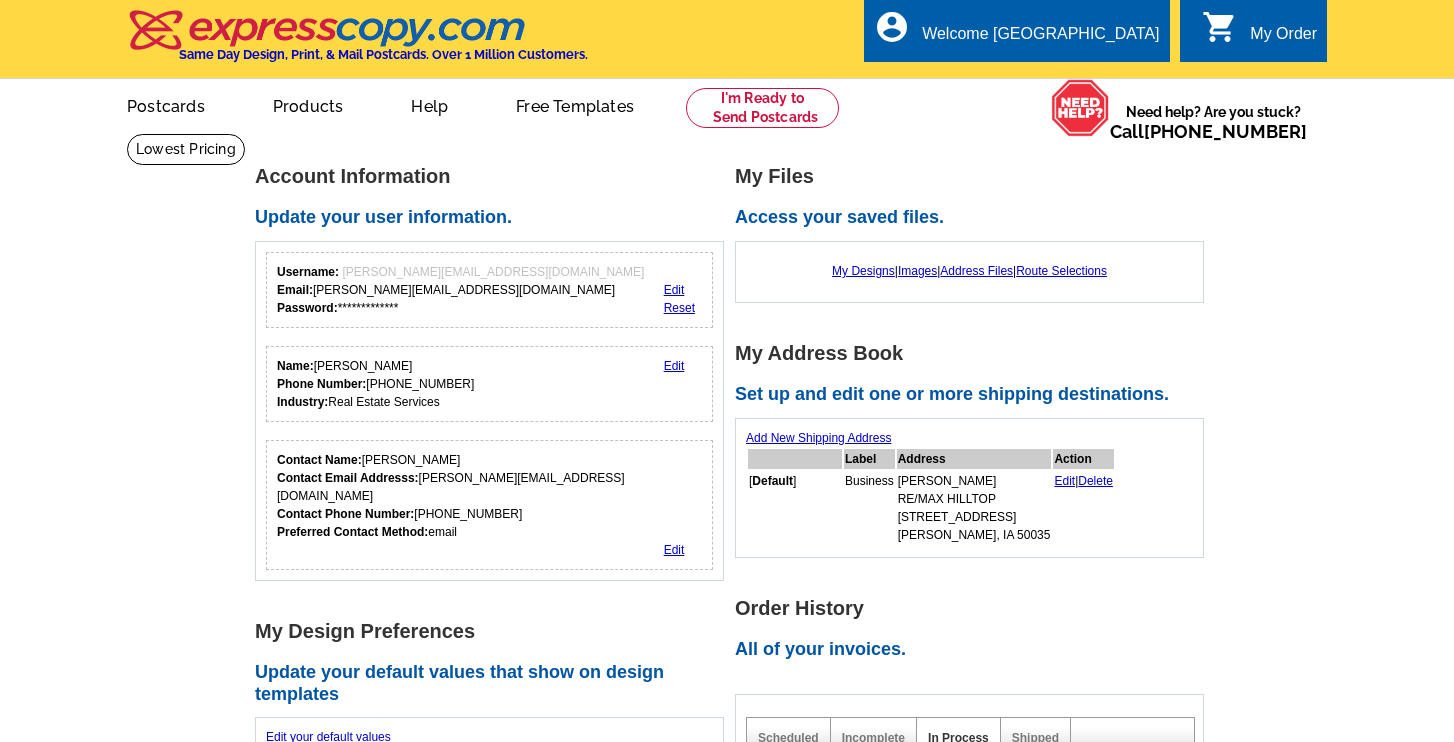 scroll, scrollTop: 0, scrollLeft: 0, axis: both 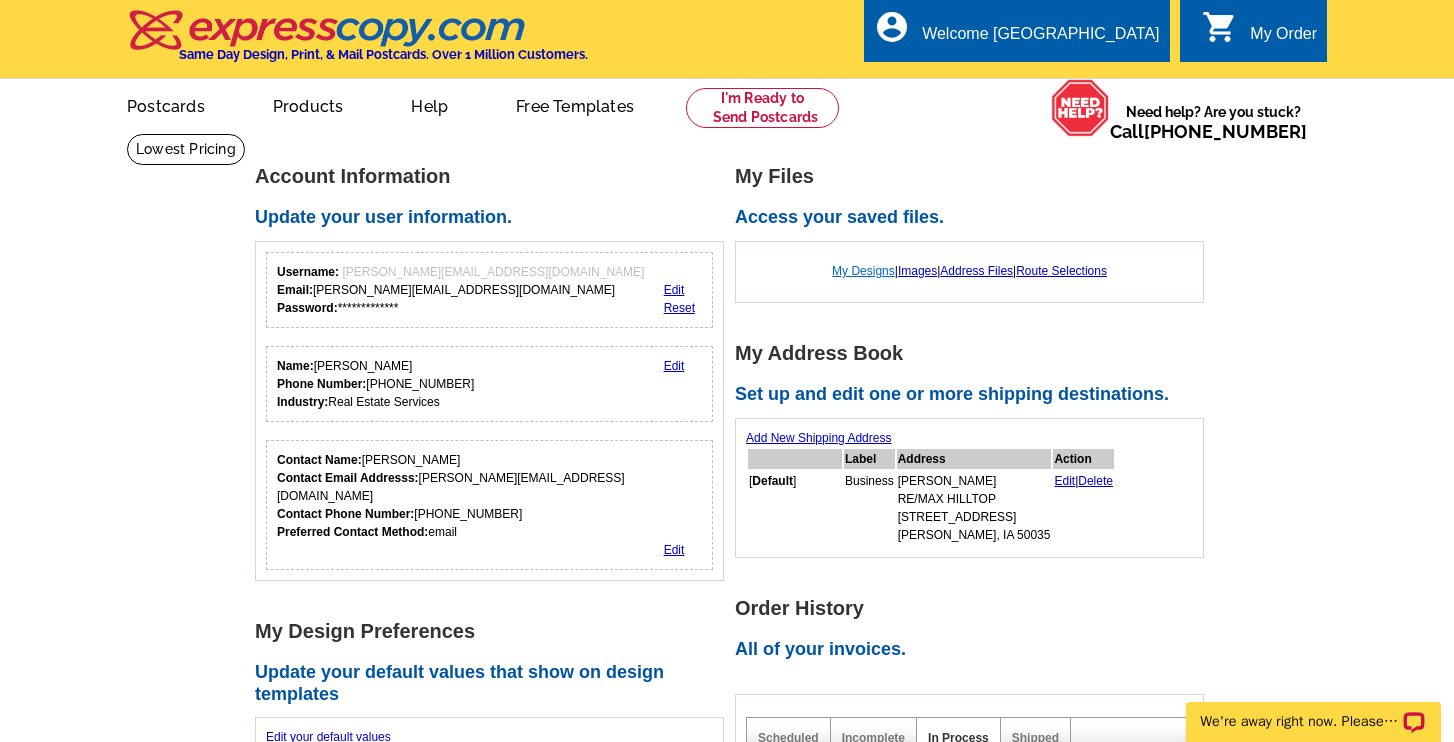 click on "My Designs" at bounding box center [863, 271] 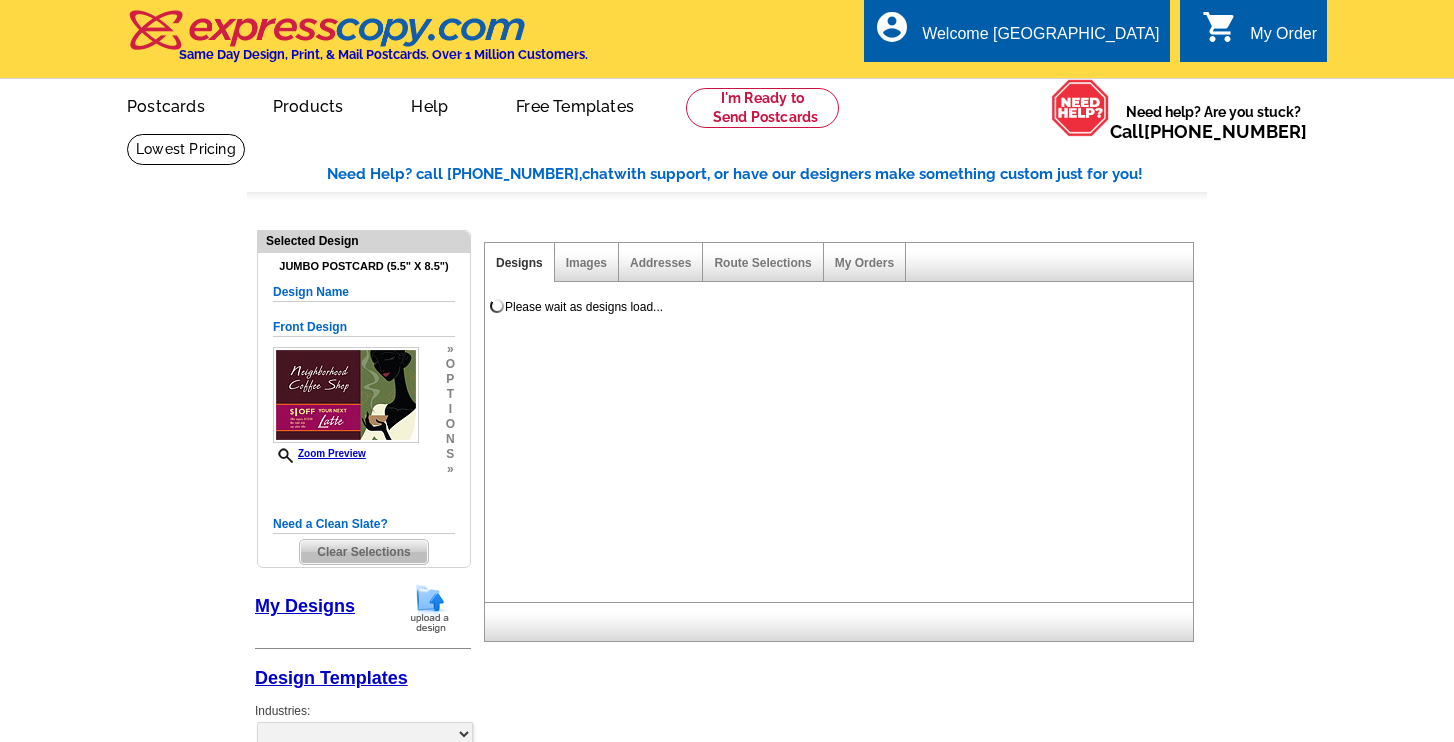 select on "1" 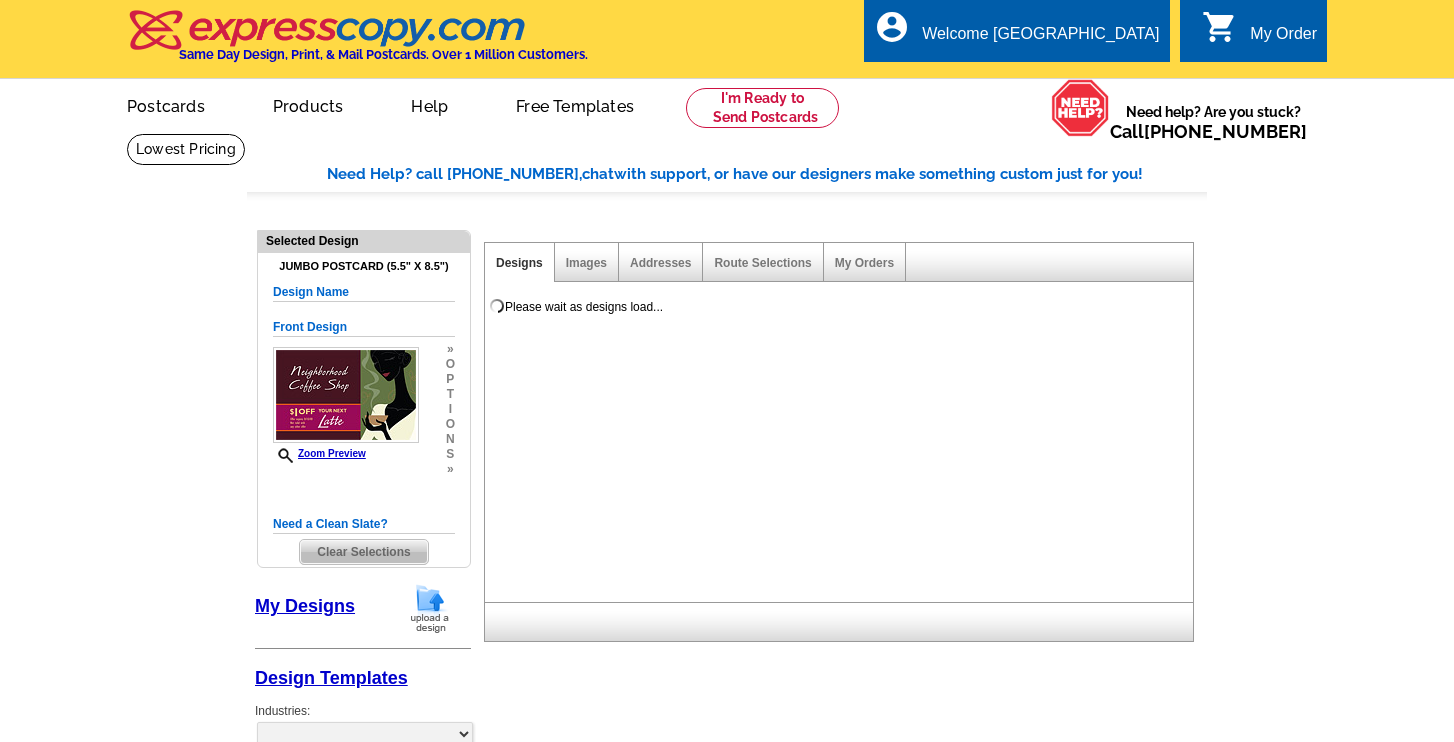 select on "2" 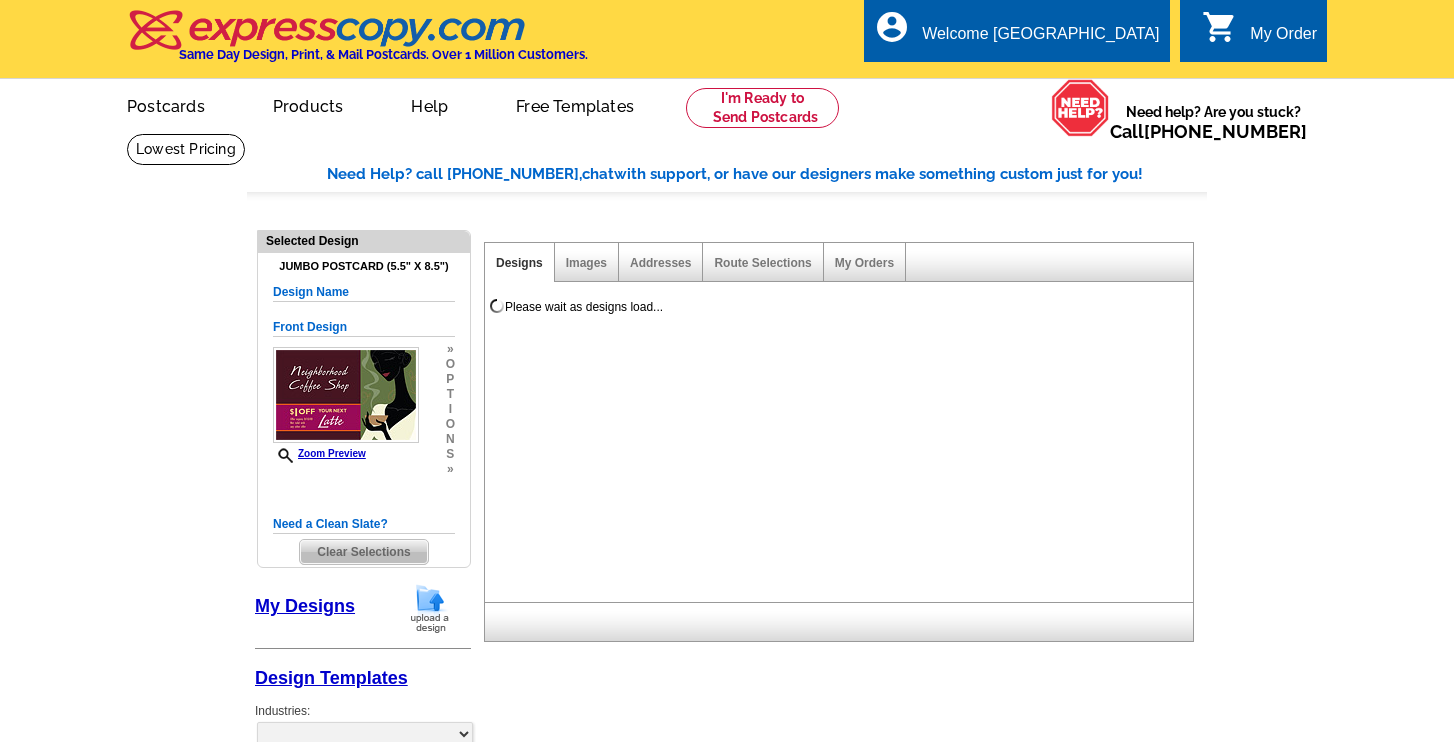 select on "back" 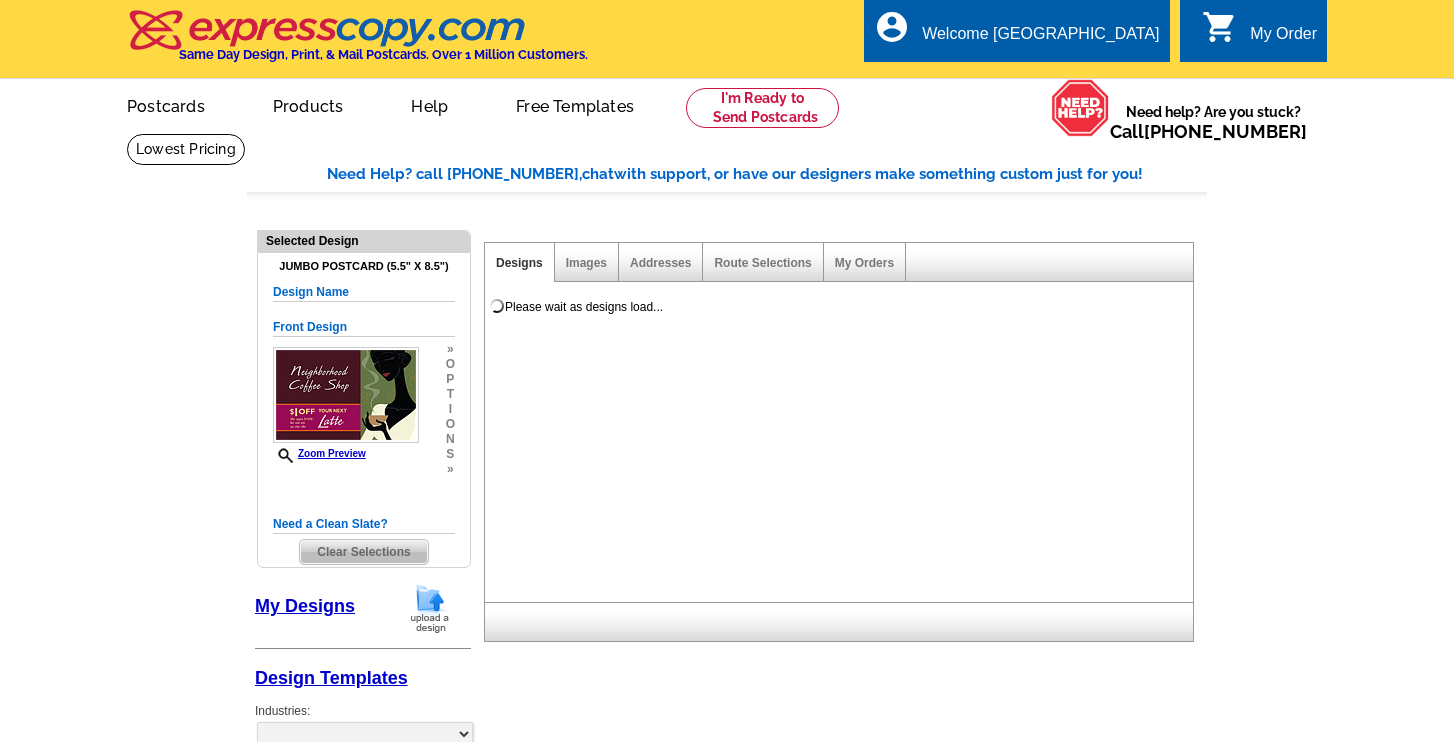 scroll, scrollTop: 0, scrollLeft: 0, axis: both 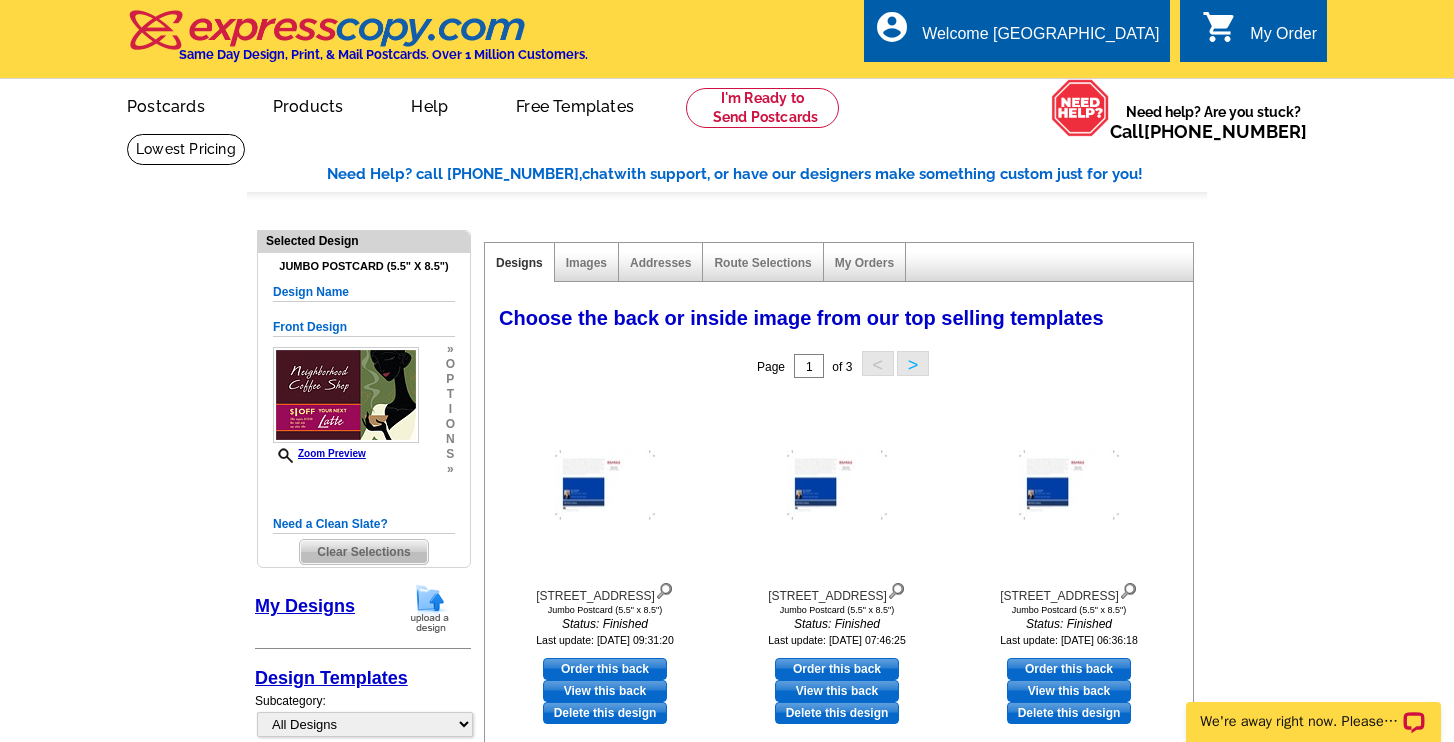 click on "My Designs" at bounding box center [305, 606] 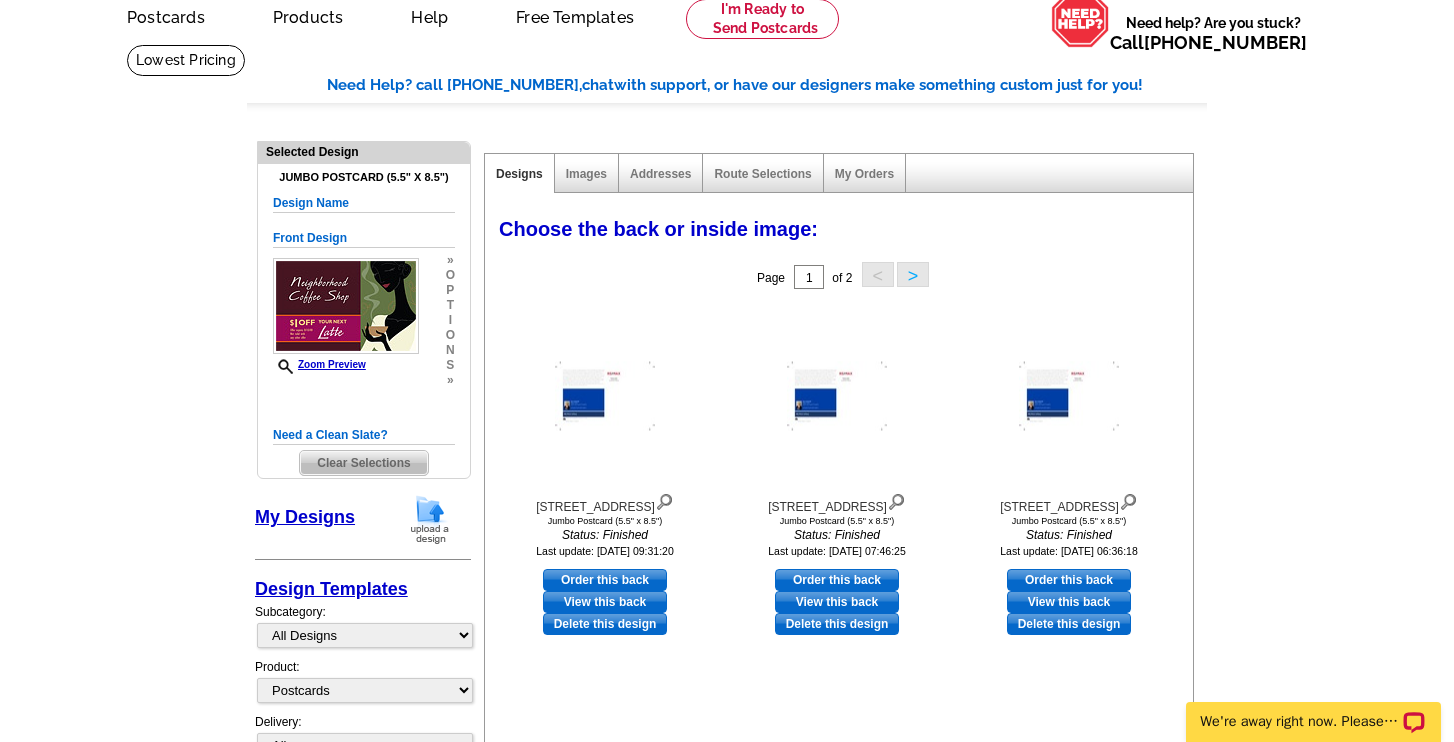scroll, scrollTop: 0, scrollLeft: 0, axis: both 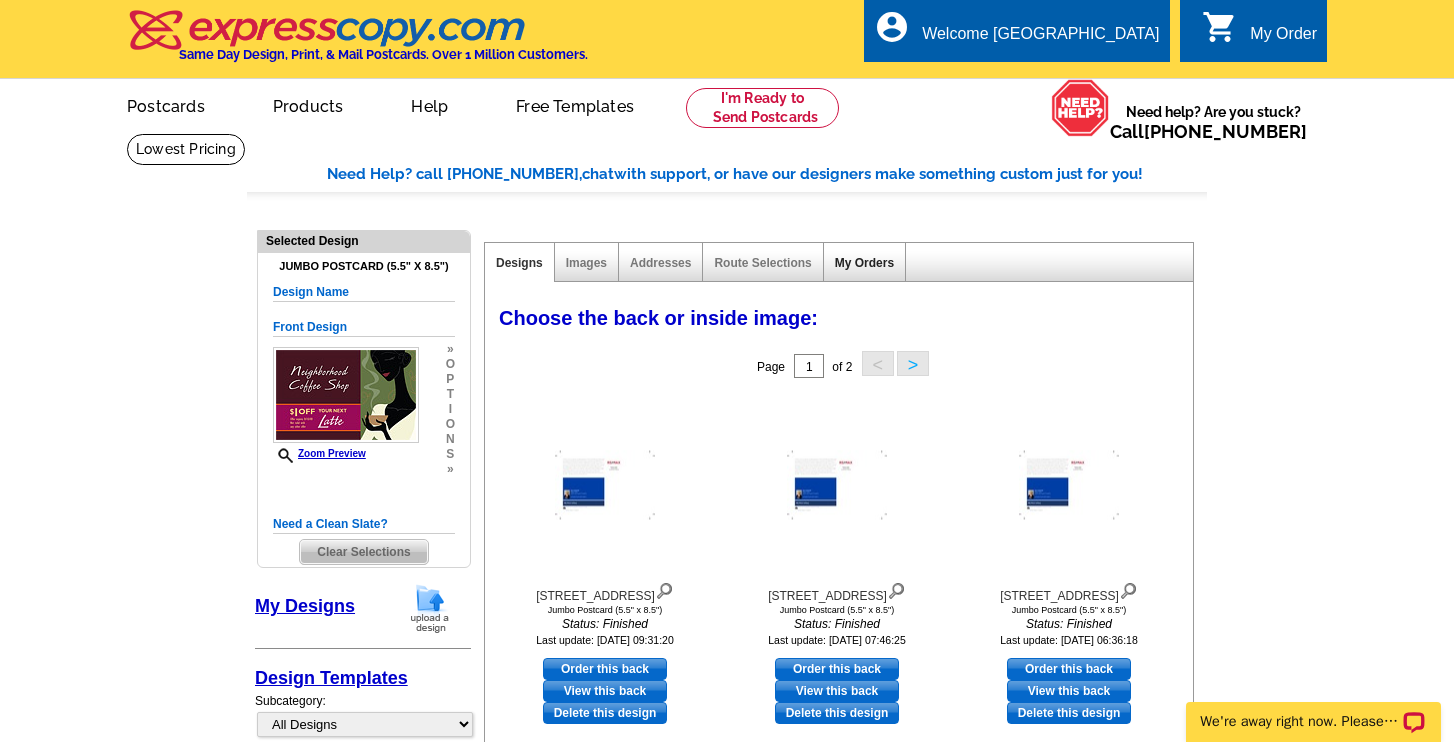 click on "My Orders" at bounding box center (864, 263) 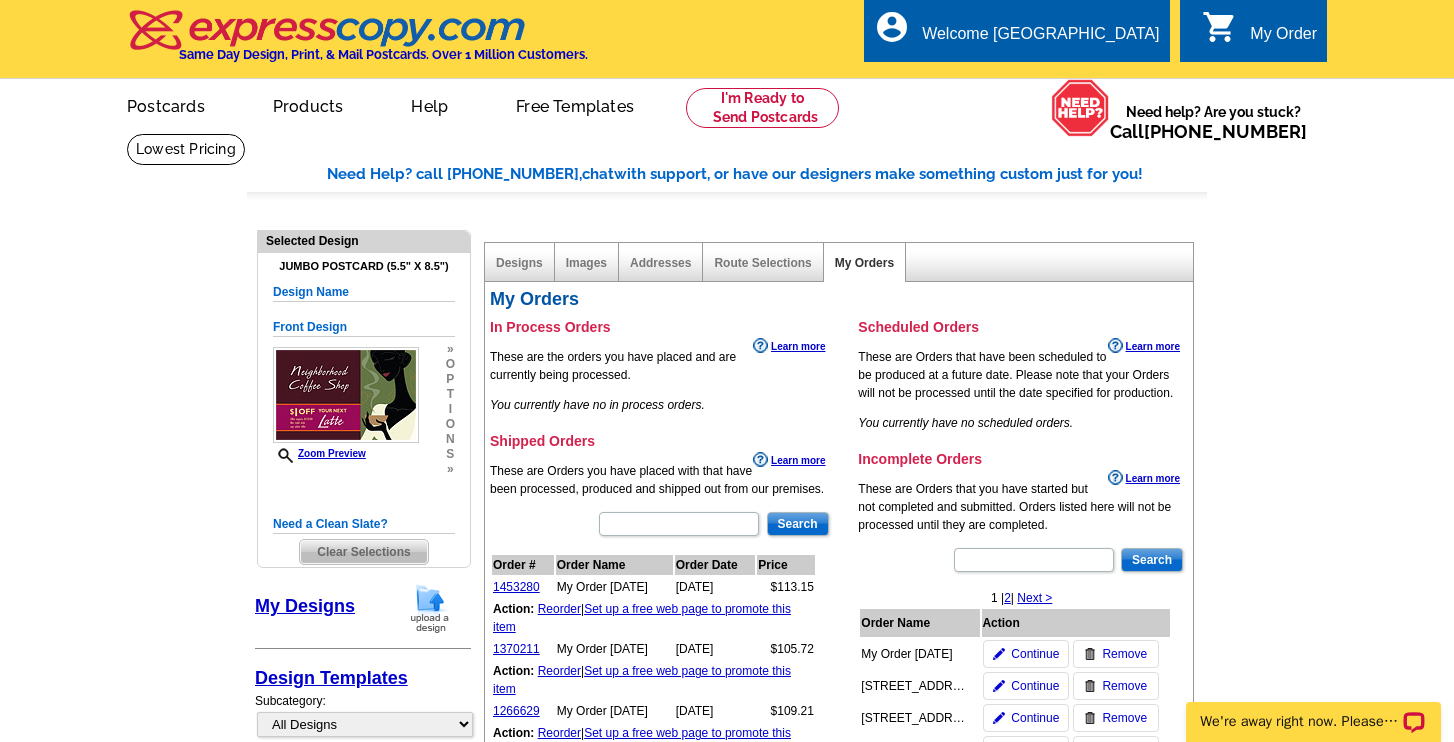 click on "Clear Selections" at bounding box center [363, 552] 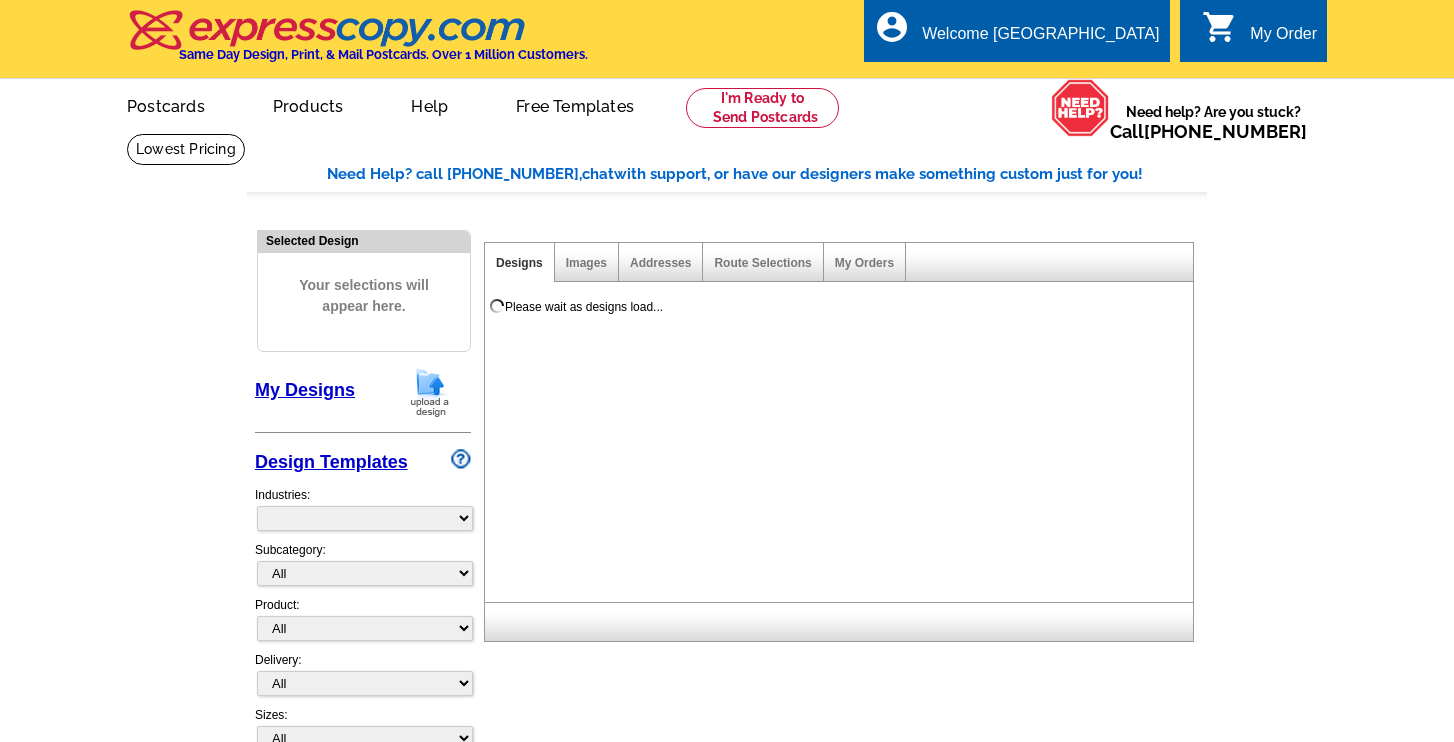 scroll, scrollTop: 0, scrollLeft: 0, axis: both 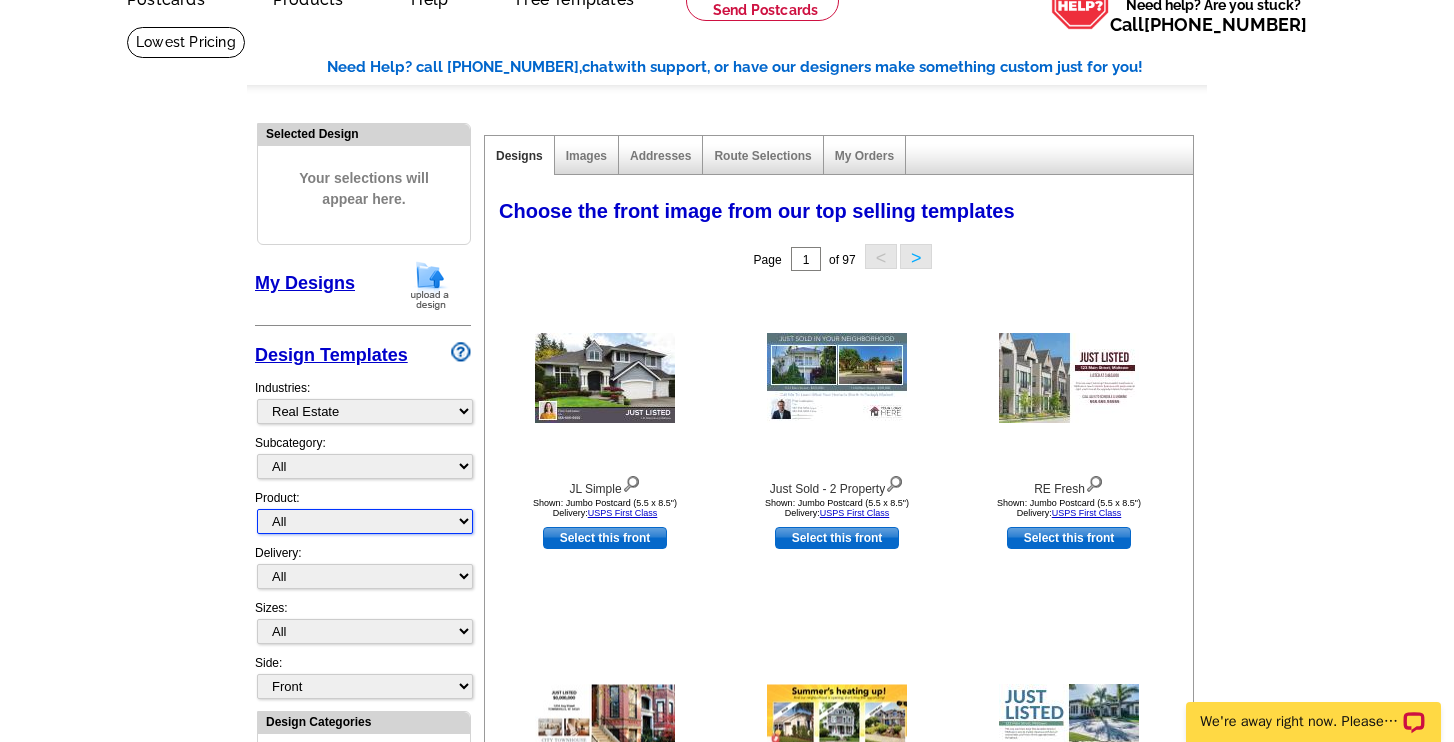 click on "All
Postcards
Letters and flyers
Business Cards
Door Hangers
Greeting Cards" at bounding box center (365, 521) 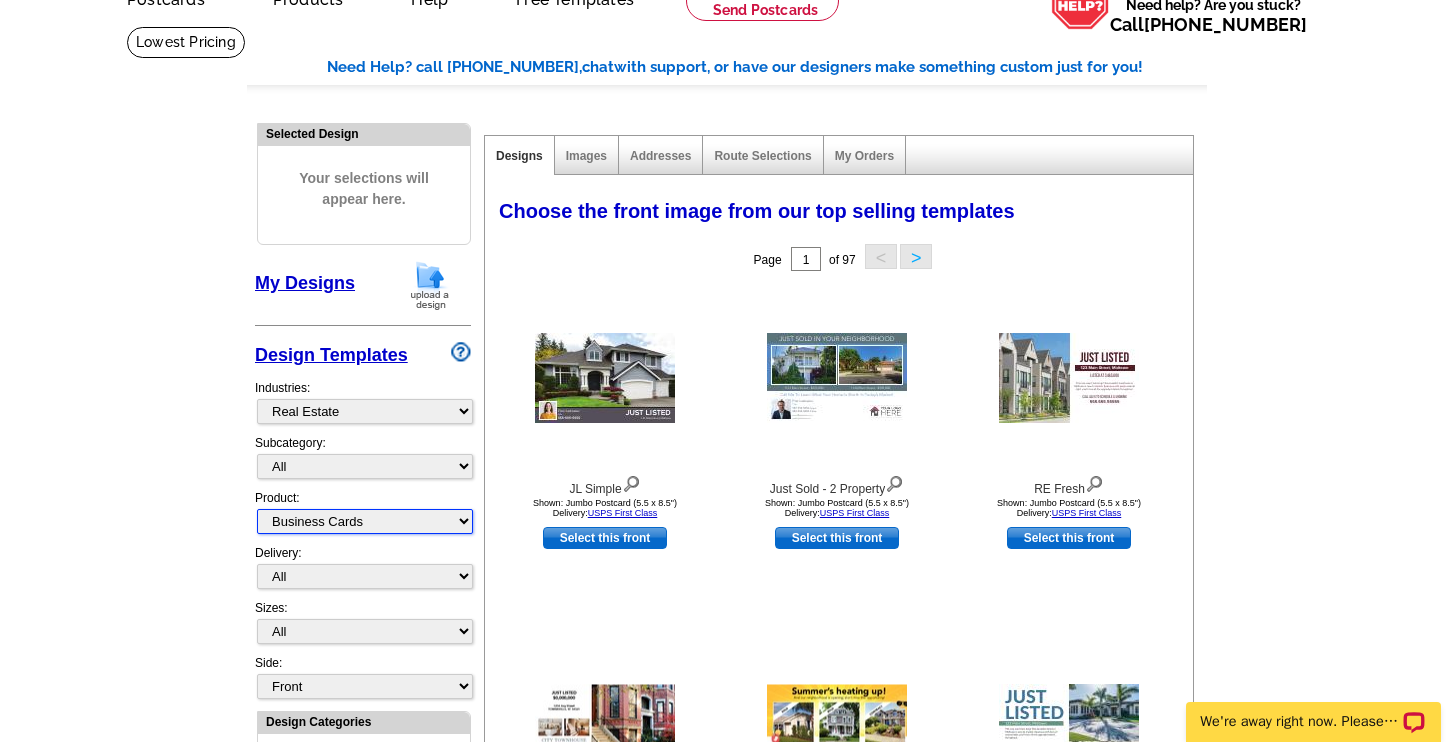 select on "5" 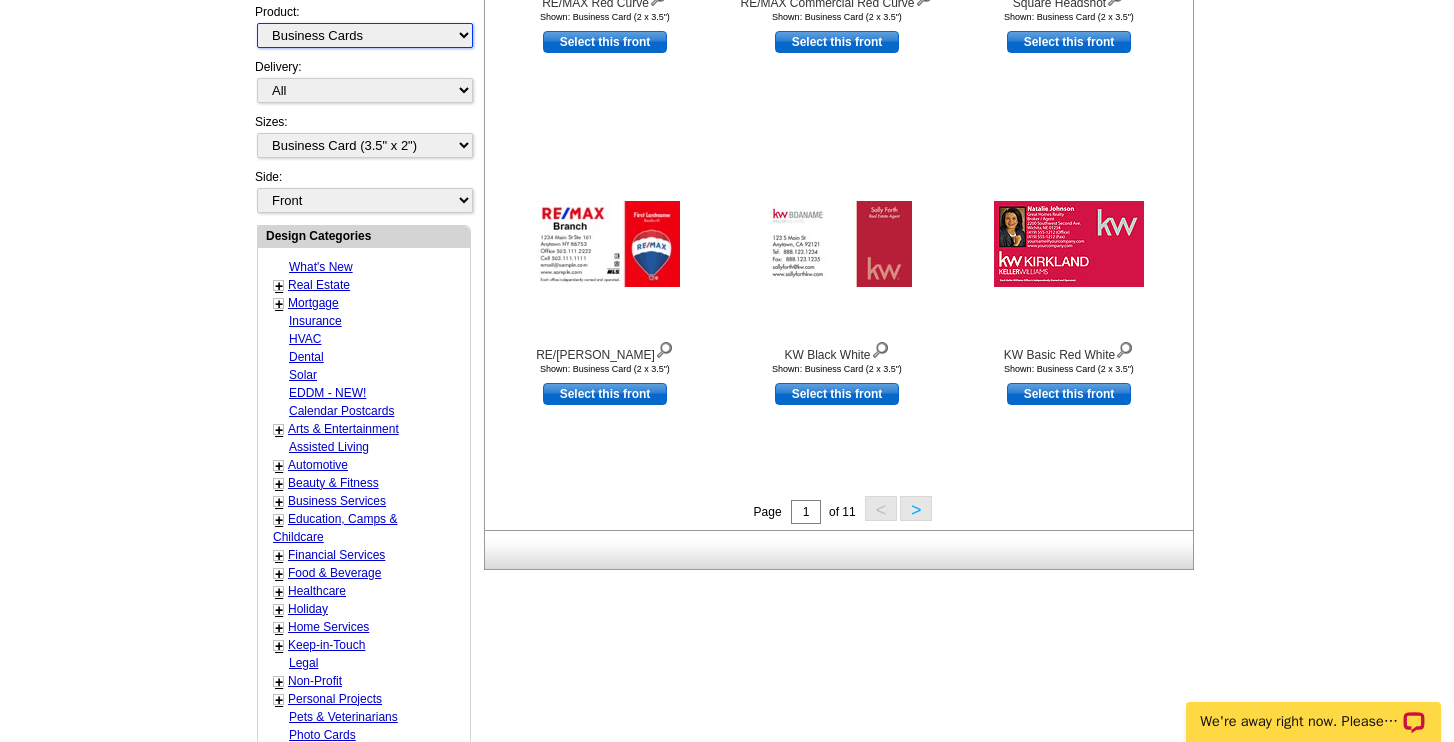 scroll, scrollTop: 601, scrollLeft: 0, axis: vertical 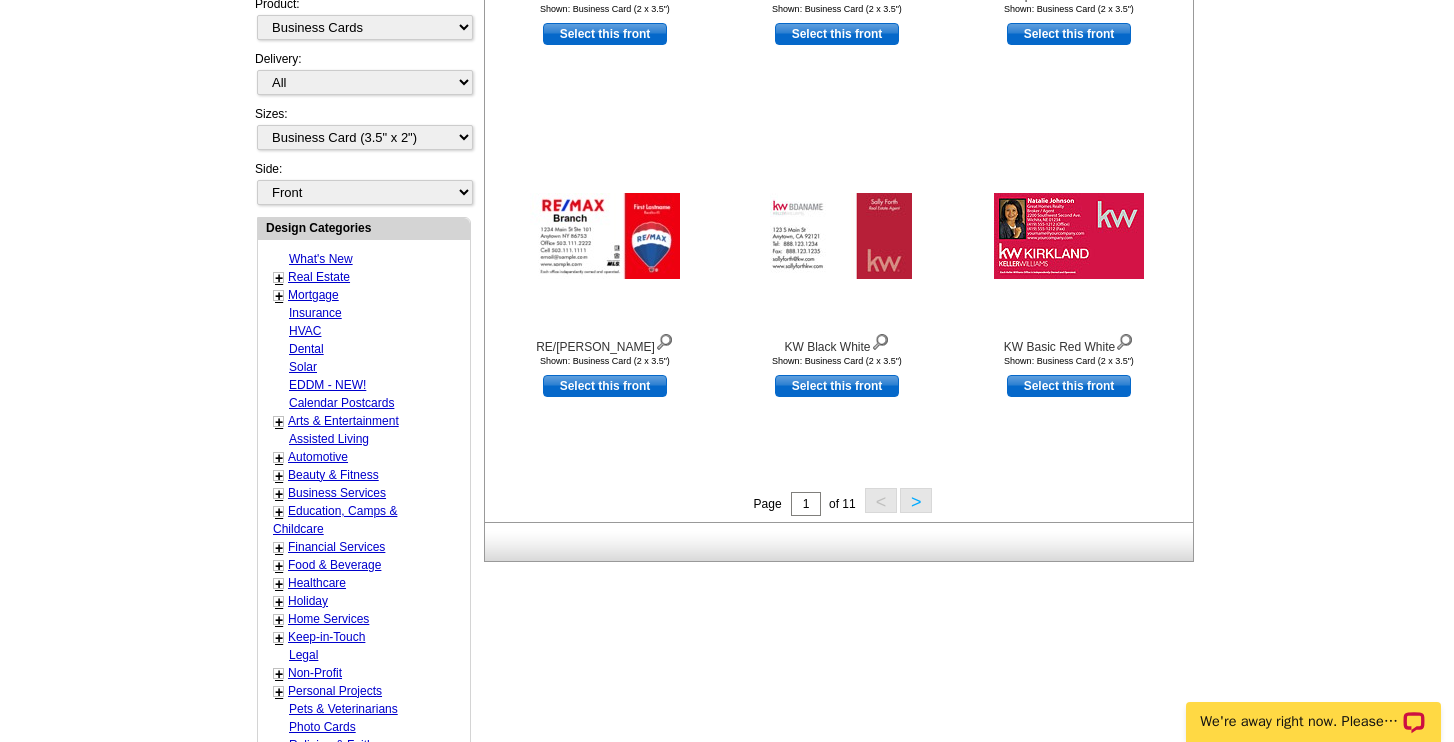 click on ">" at bounding box center (916, 500) 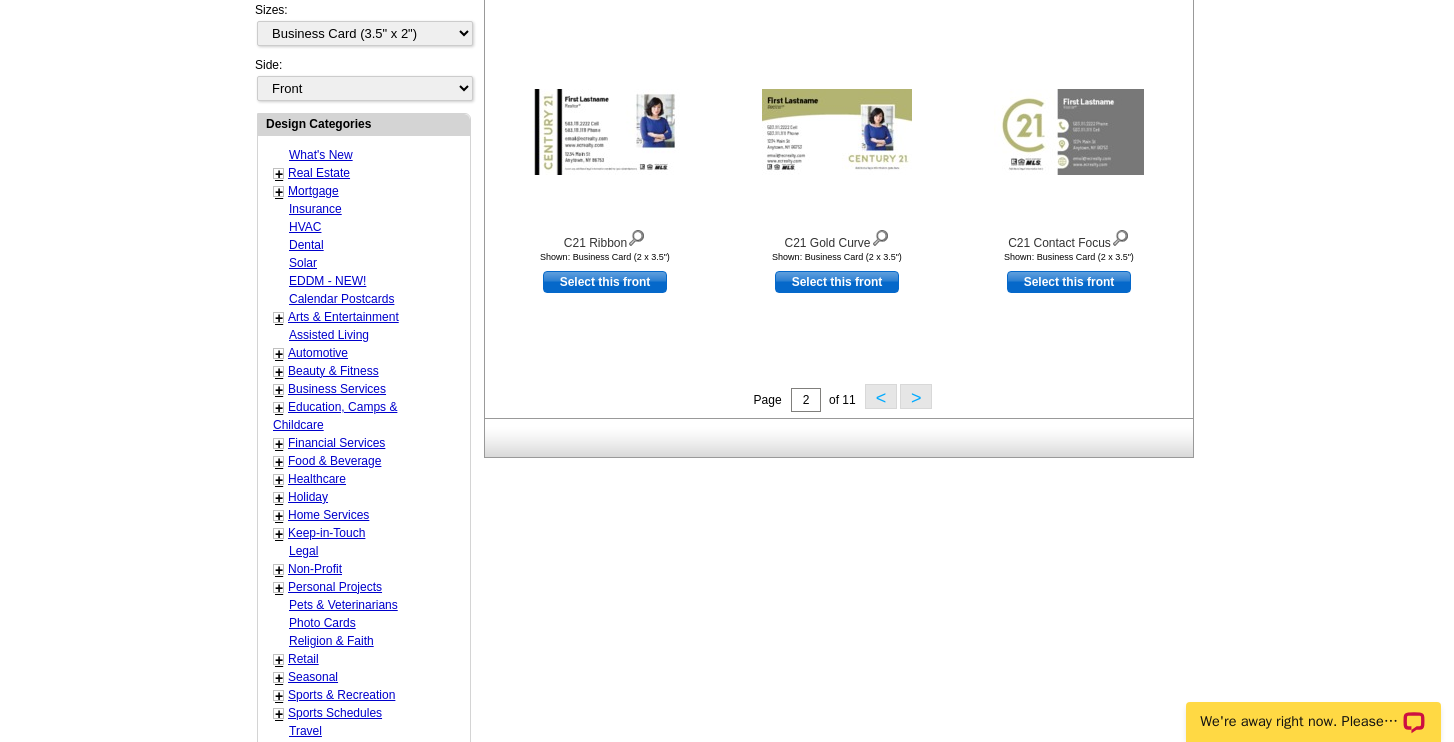 scroll, scrollTop: 711, scrollLeft: 0, axis: vertical 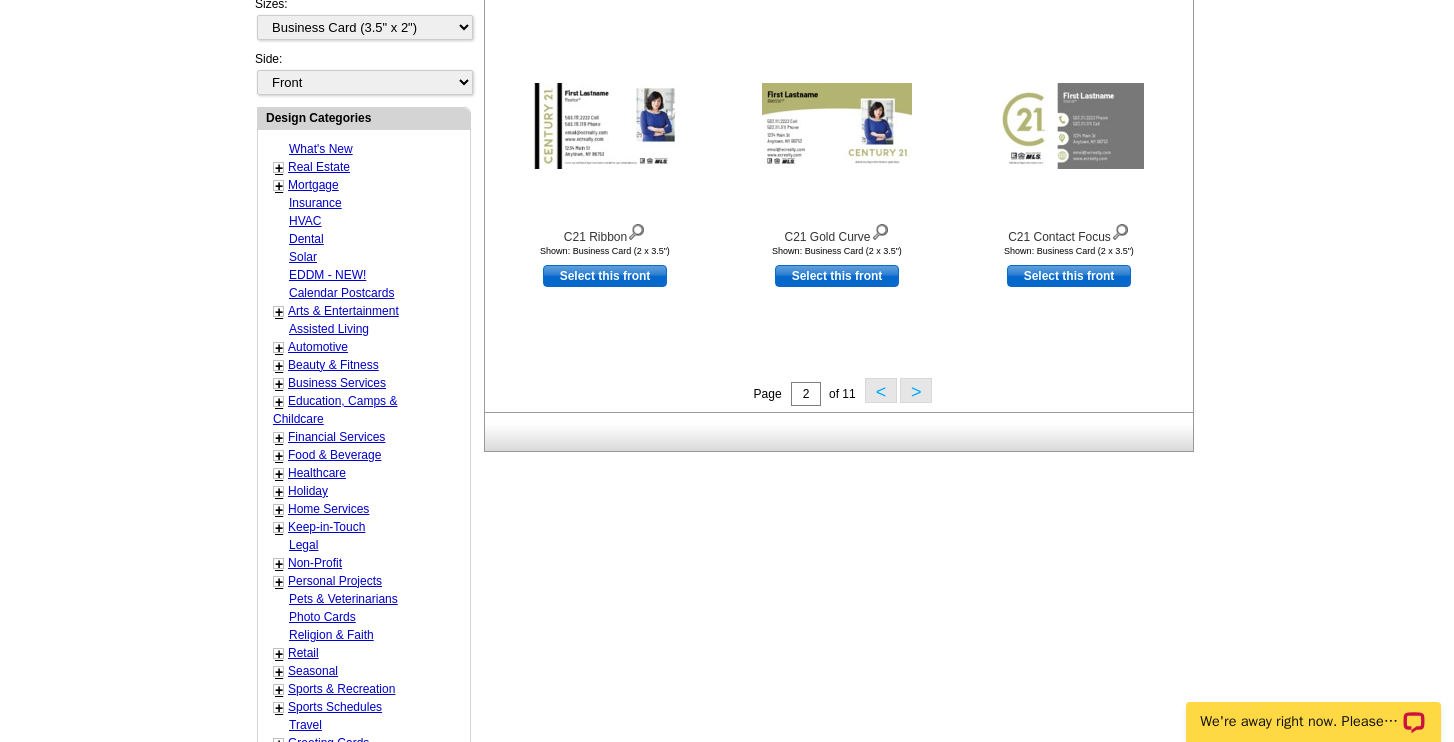 click on ">" at bounding box center (916, 390) 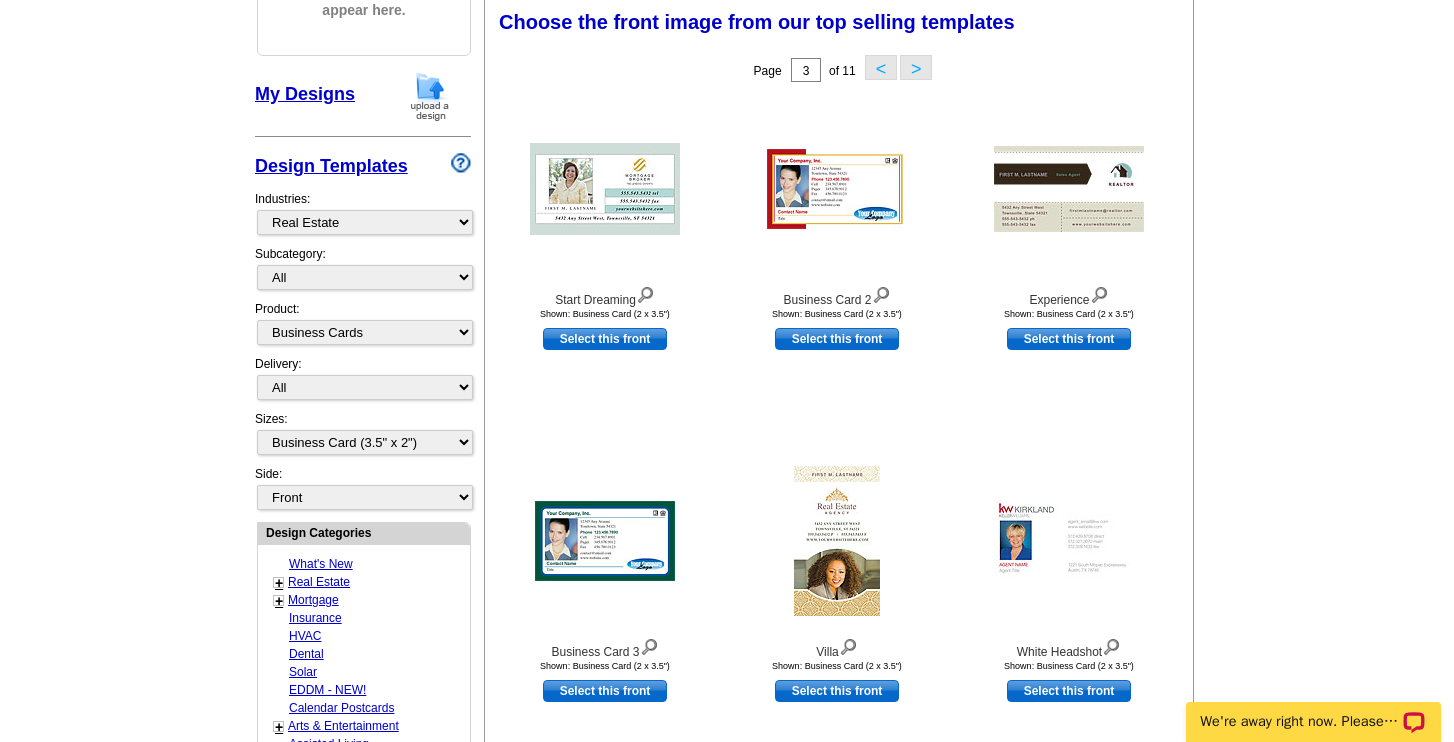 scroll, scrollTop: 294, scrollLeft: 0, axis: vertical 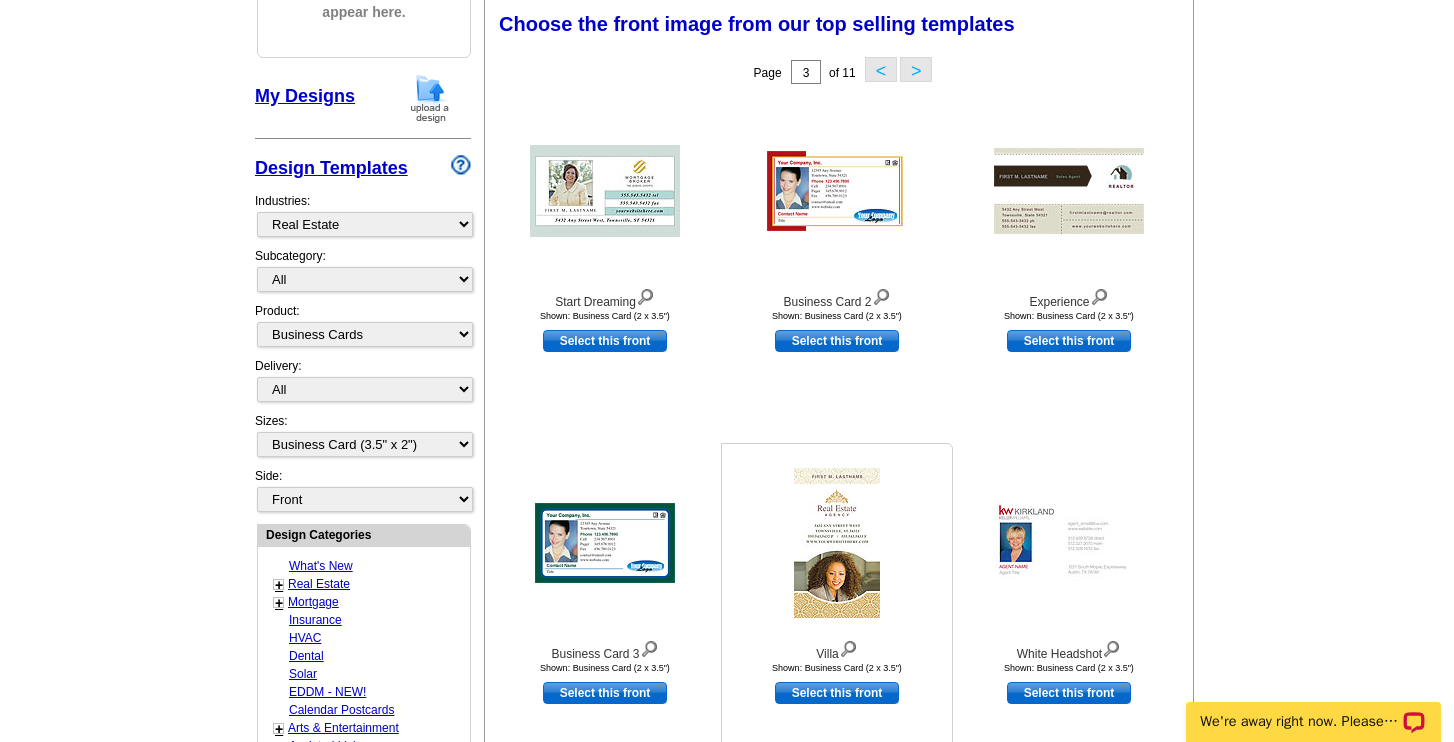 click at bounding box center (837, 543) 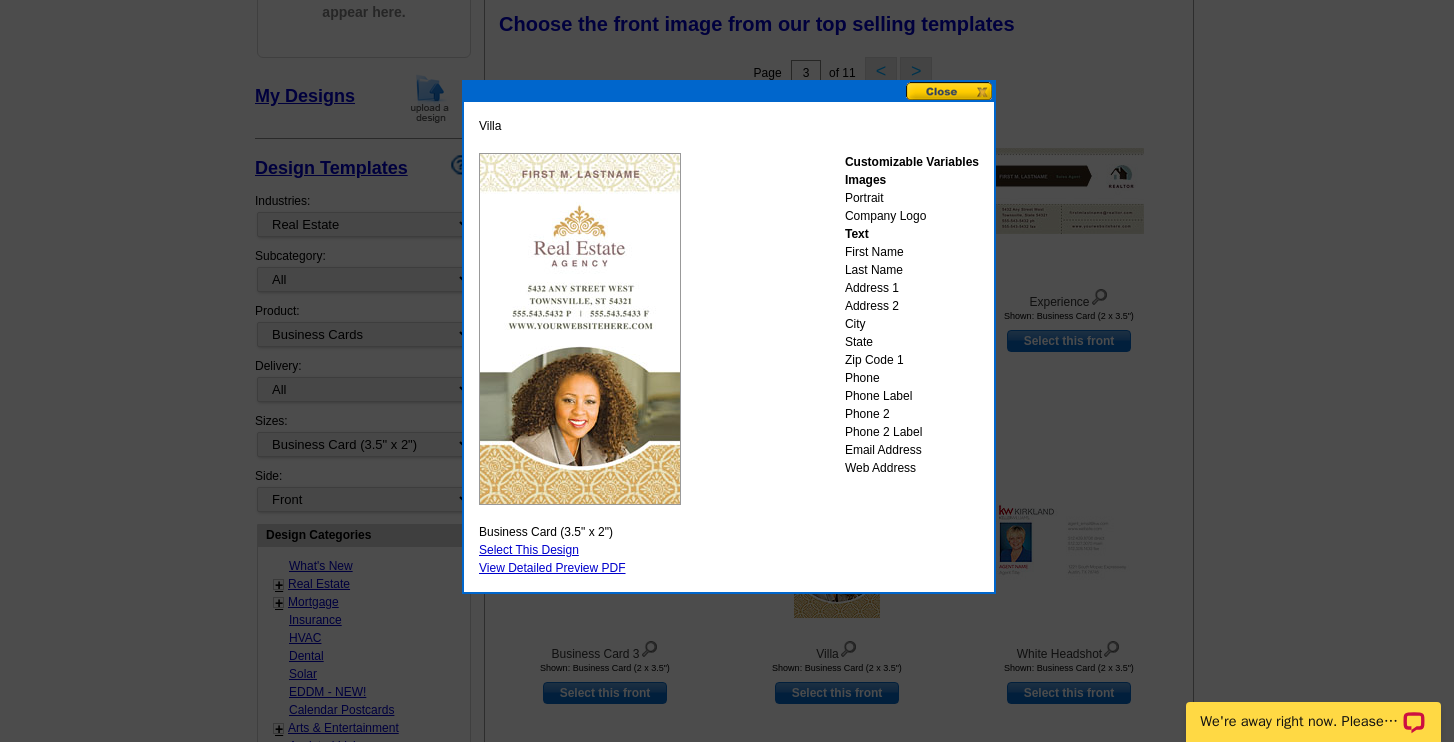 click on "Select This Design" at bounding box center (529, 550) 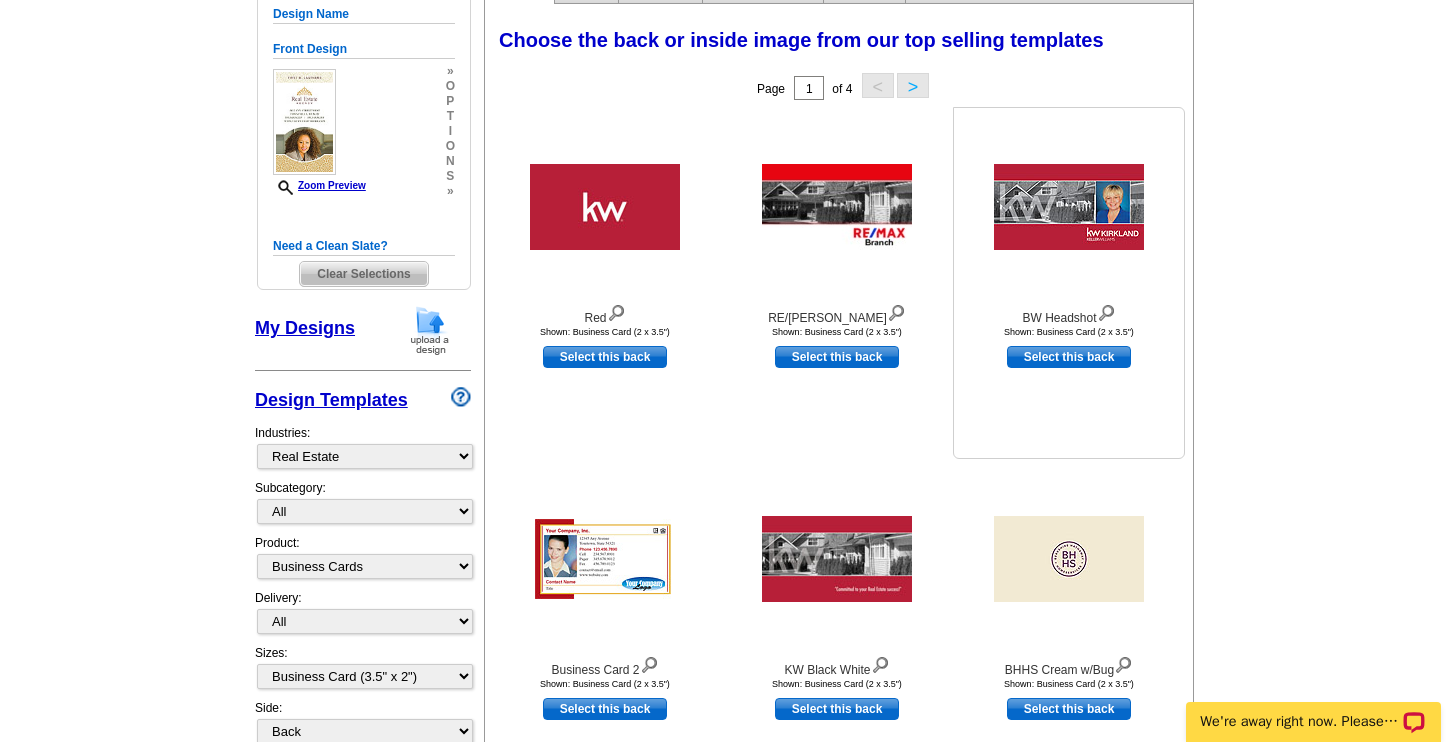 scroll, scrollTop: 226, scrollLeft: 0, axis: vertical 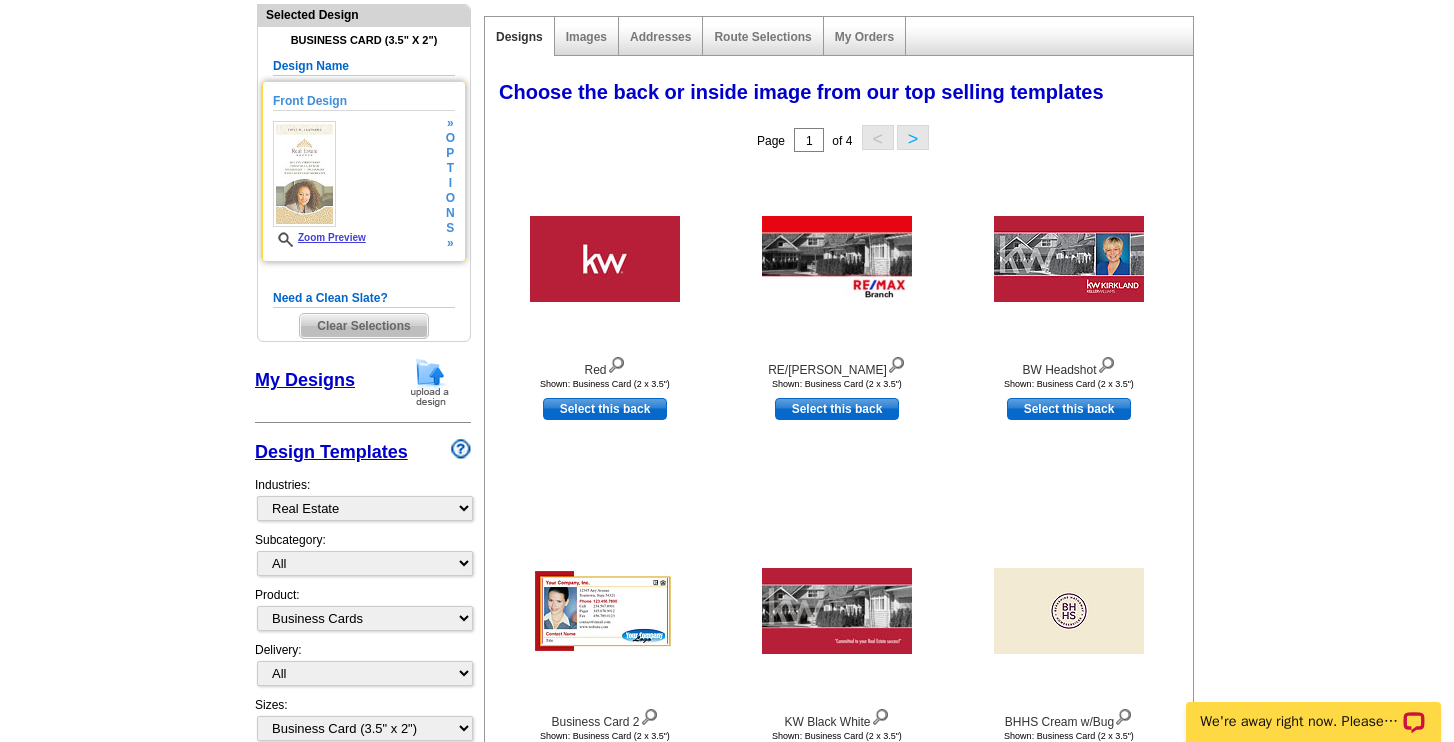click on "o" at bounding box center (450, 198) 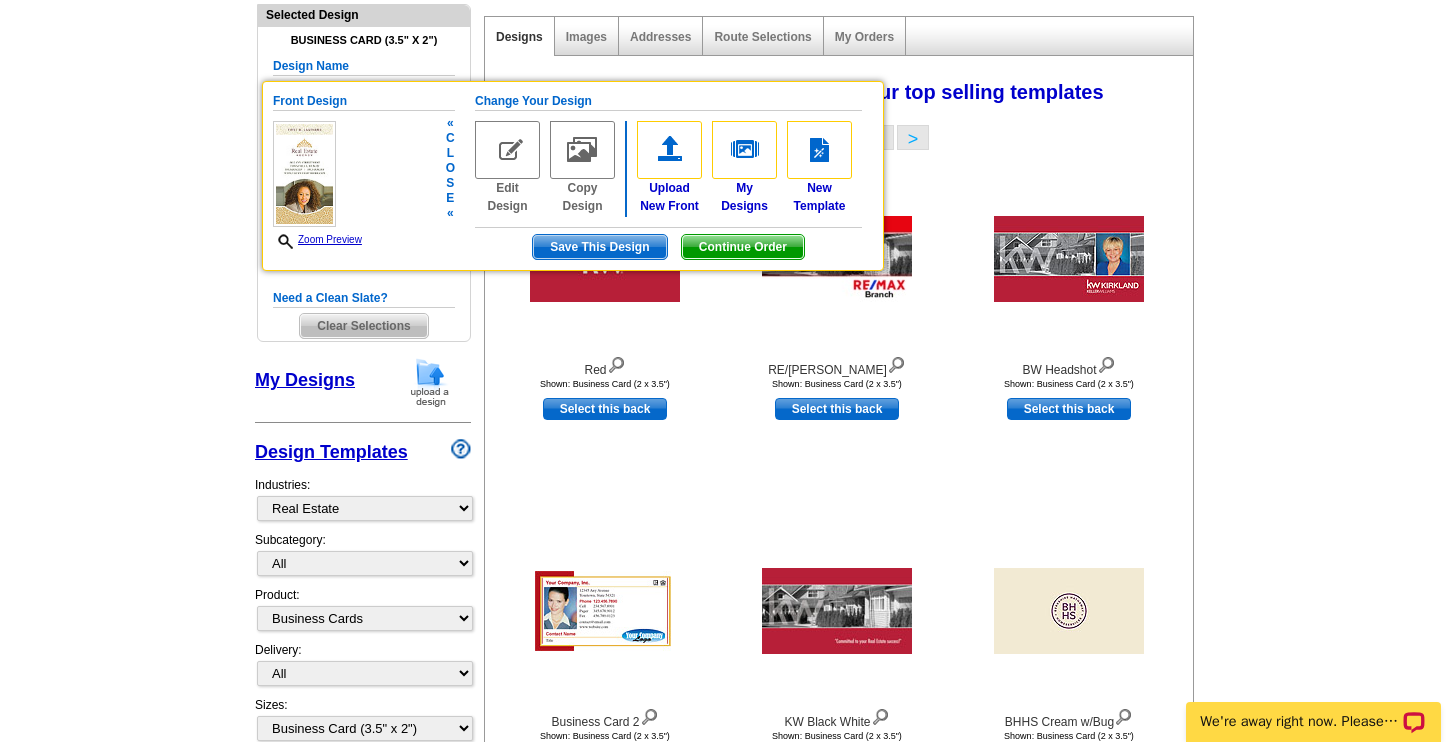 click at bounding box center (304, 174) 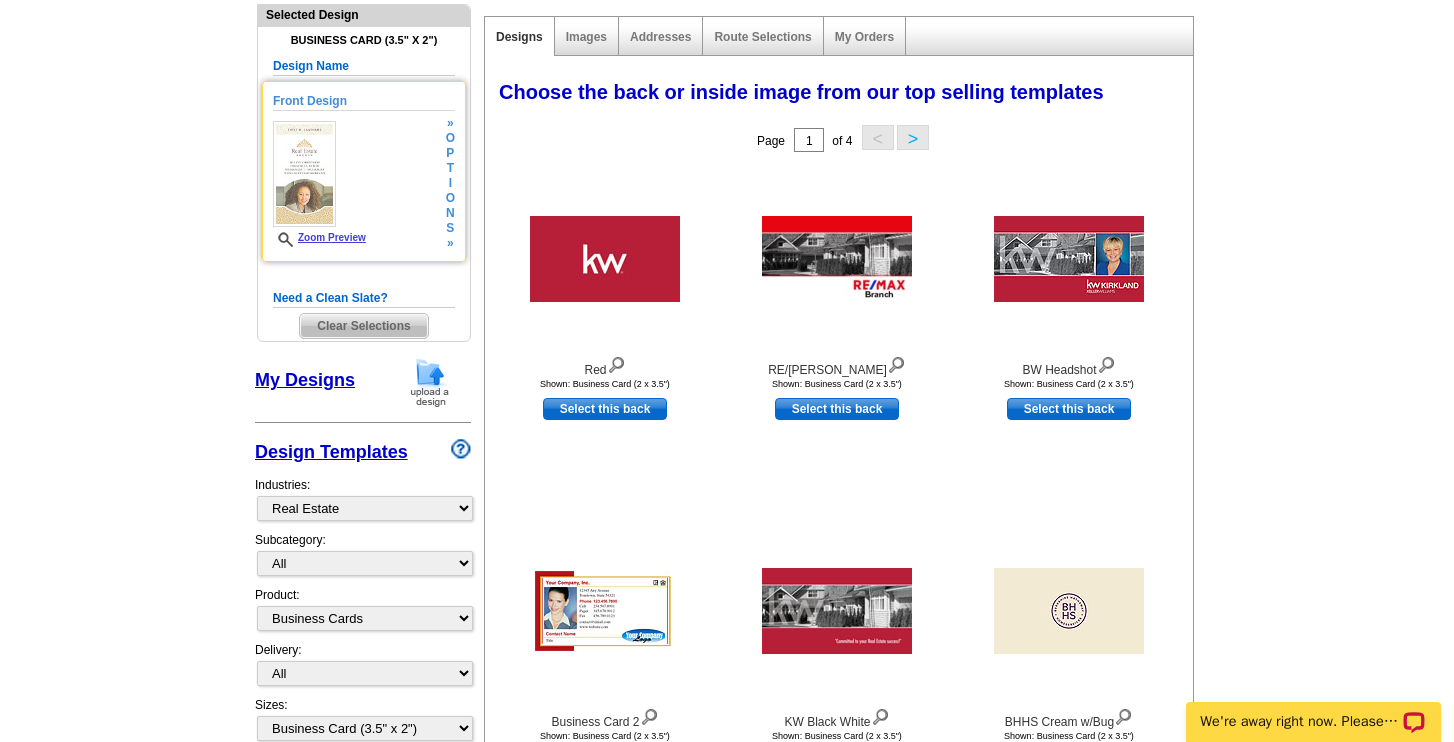 click on "Zoom Preview" at bounding box center (319, 237) 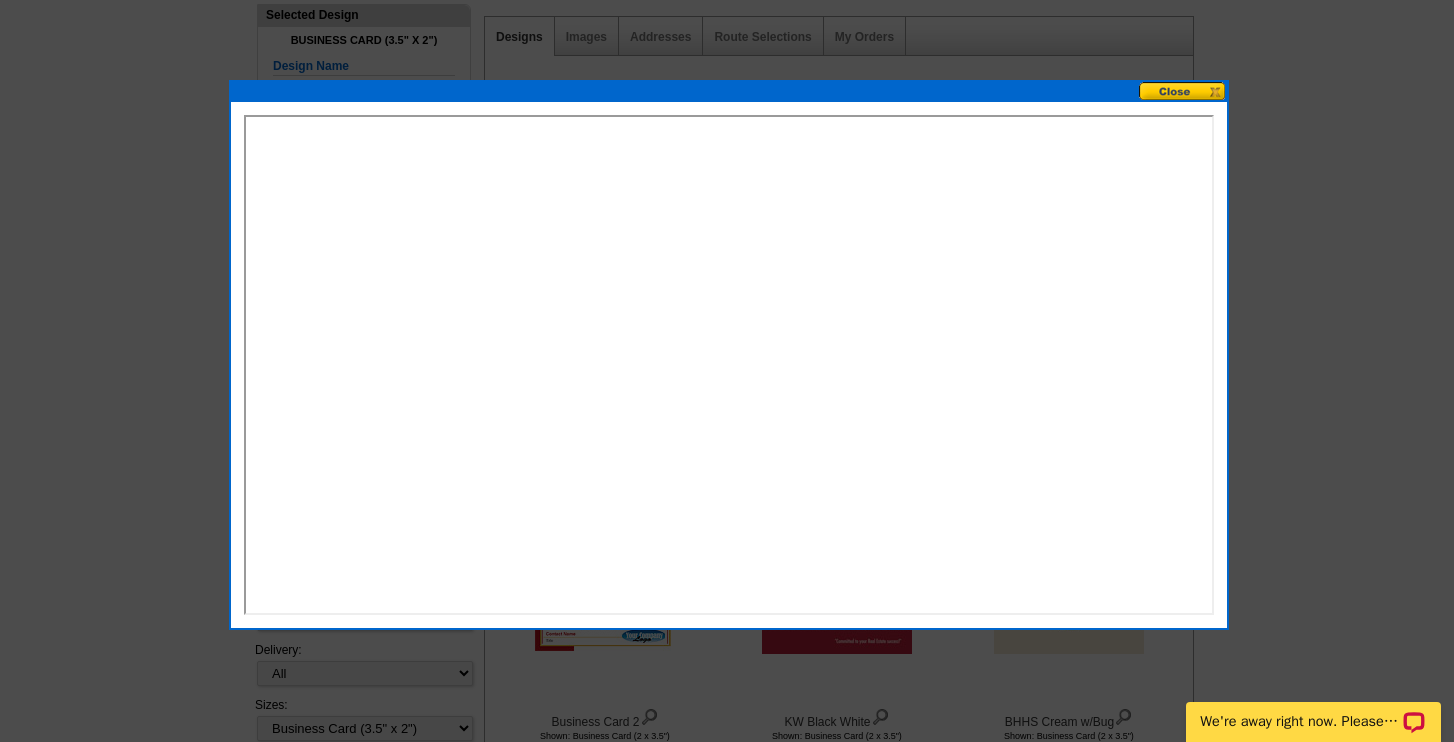 click at bounding box center [1183, 91] 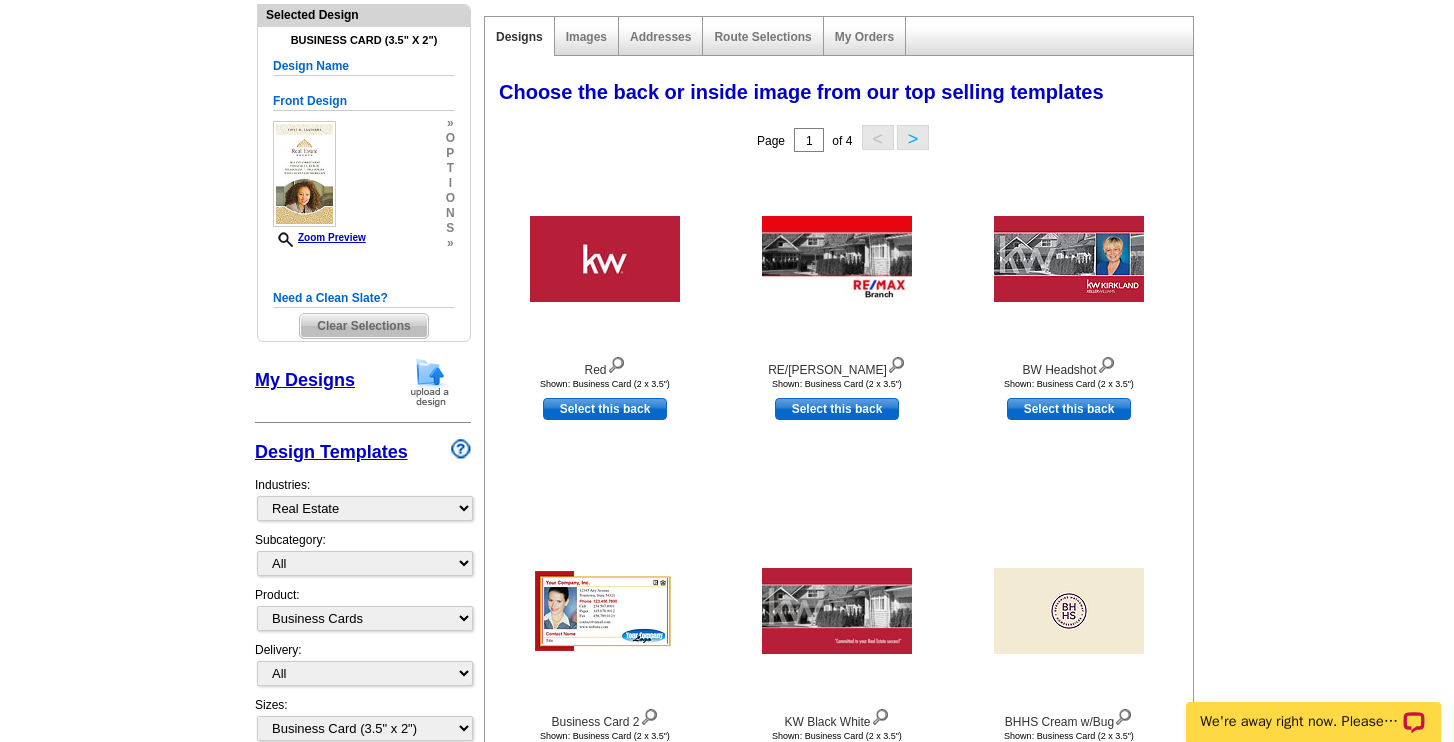 click on "Clear Selections" at bounding box center (363, 326) 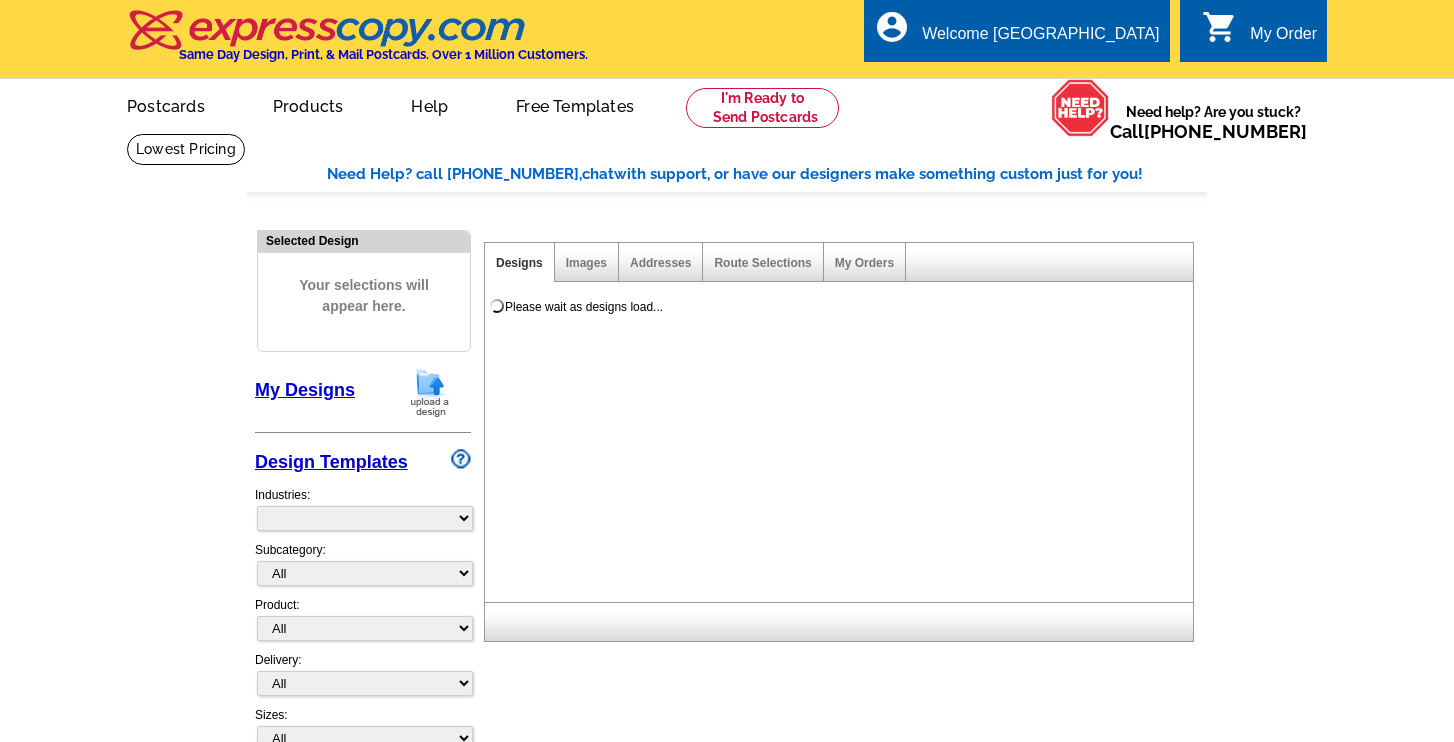 scroll, scrollTop: 0, scrollLeft: 0, axis: both 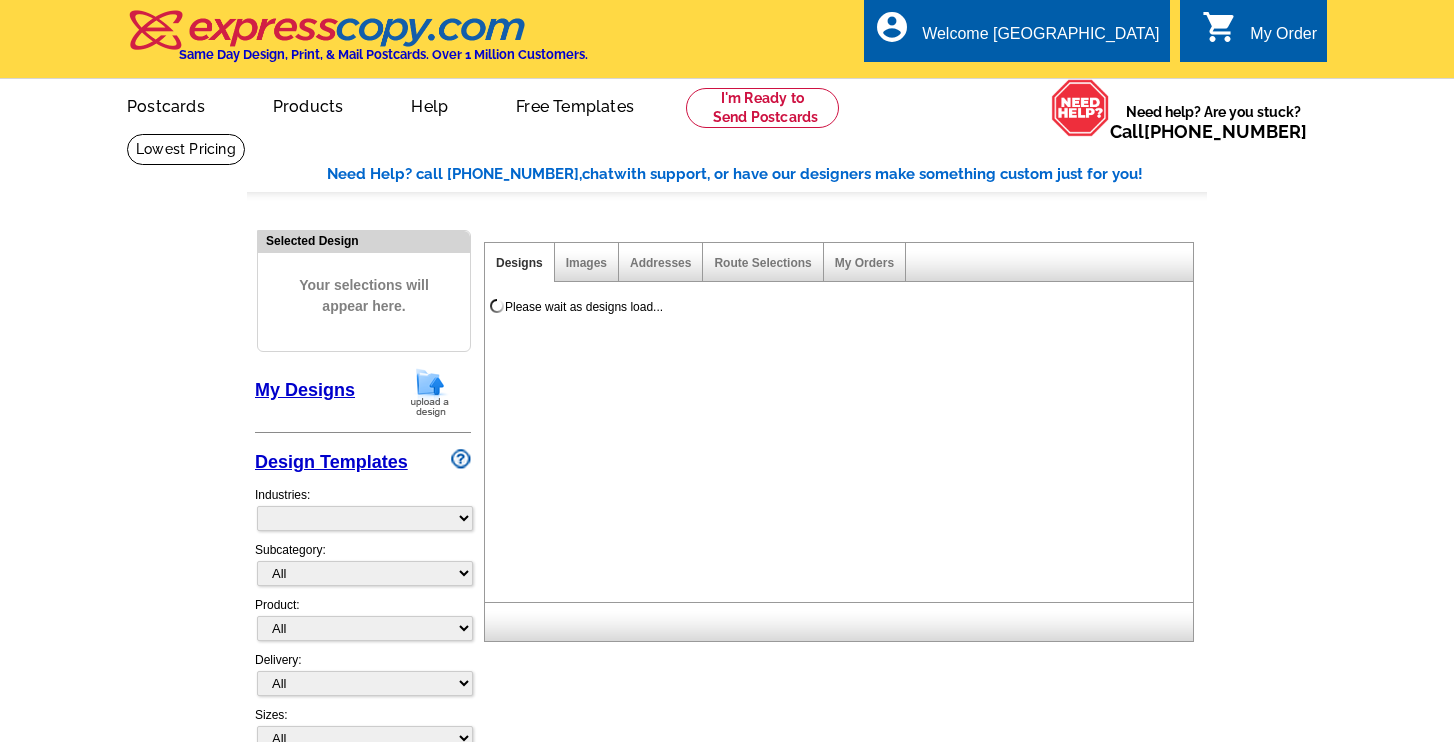 select on "785" 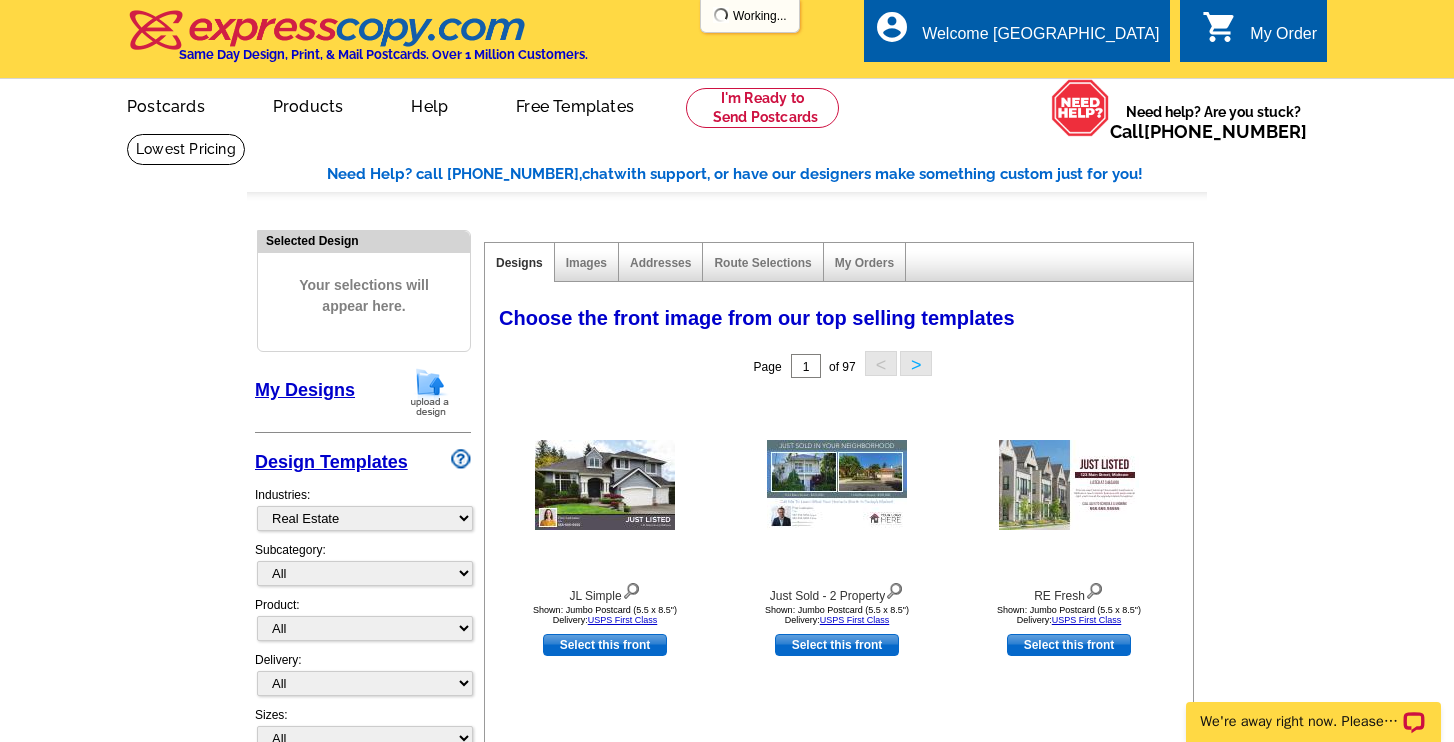 scroll, scrollTop: 0, scrollLeft: 0, axis: both 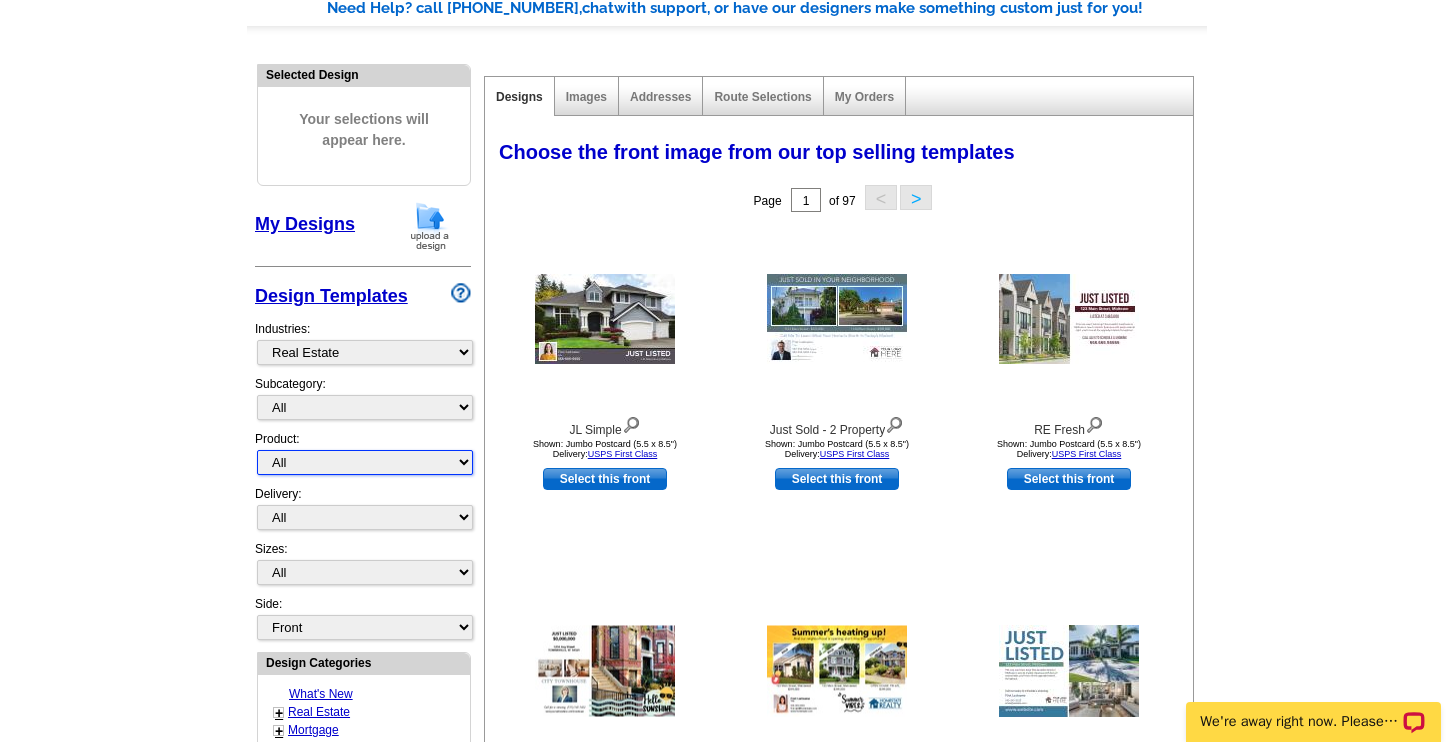 click on "All
Postcards
Letters and flyers
Business Cards
Door Hangers
Greeting Cards" at bounding box center [365, 462] 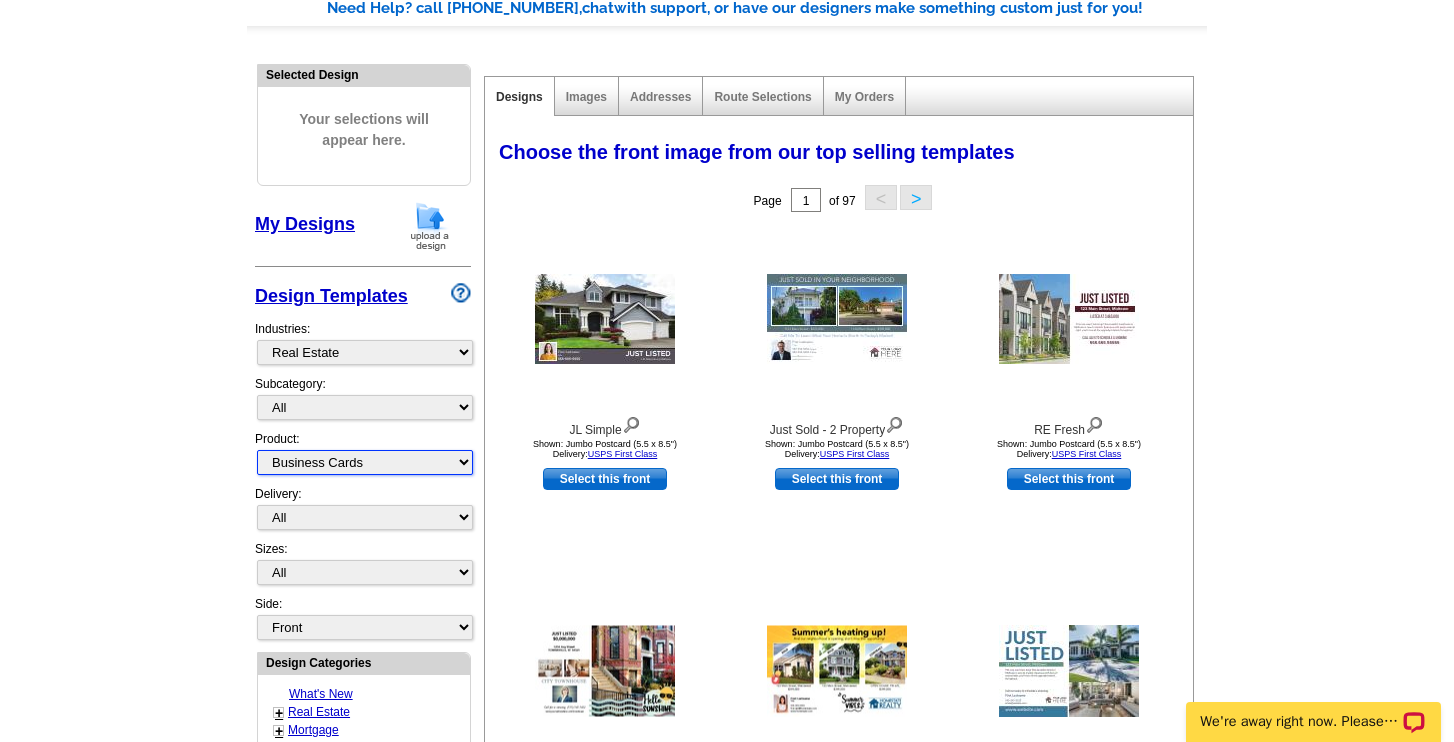 select on "5" 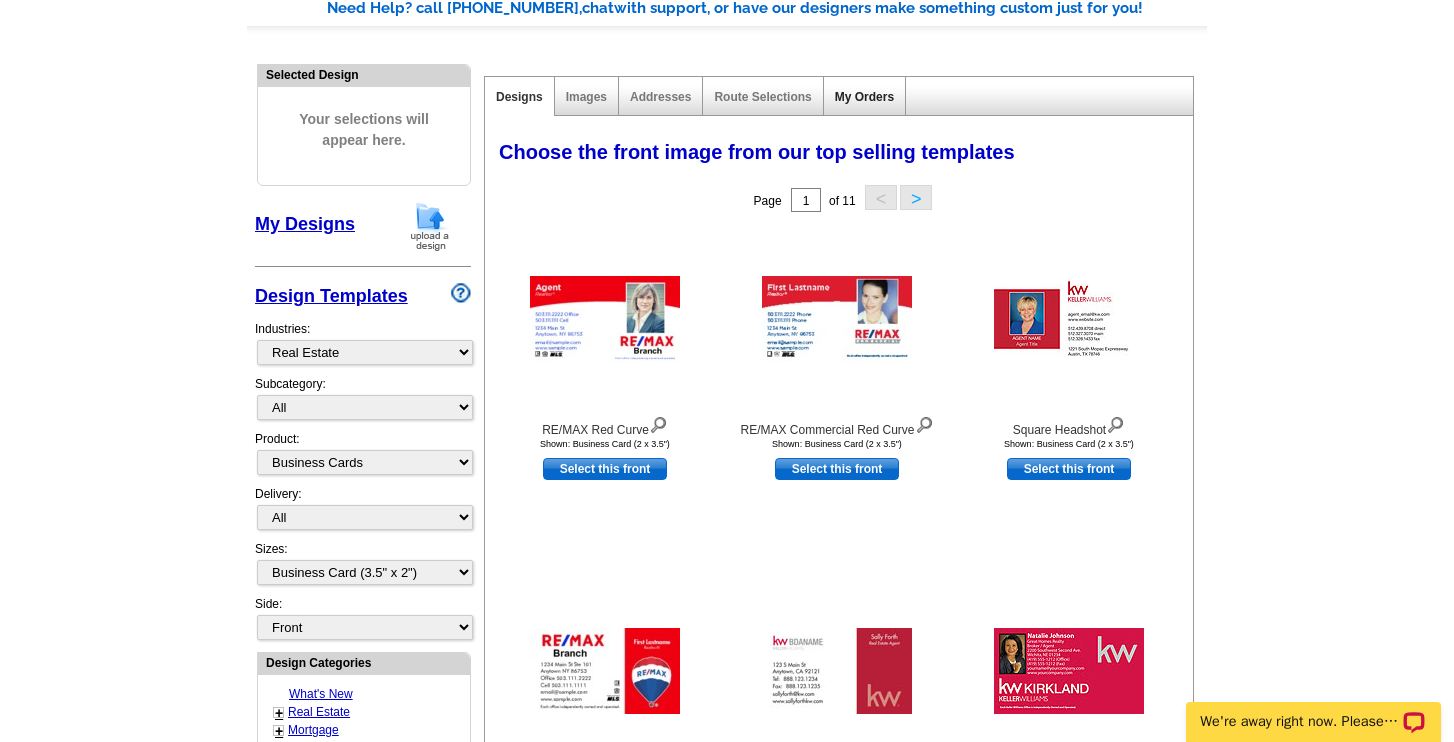 click on "My Orders" at bounding box center [864, 97] 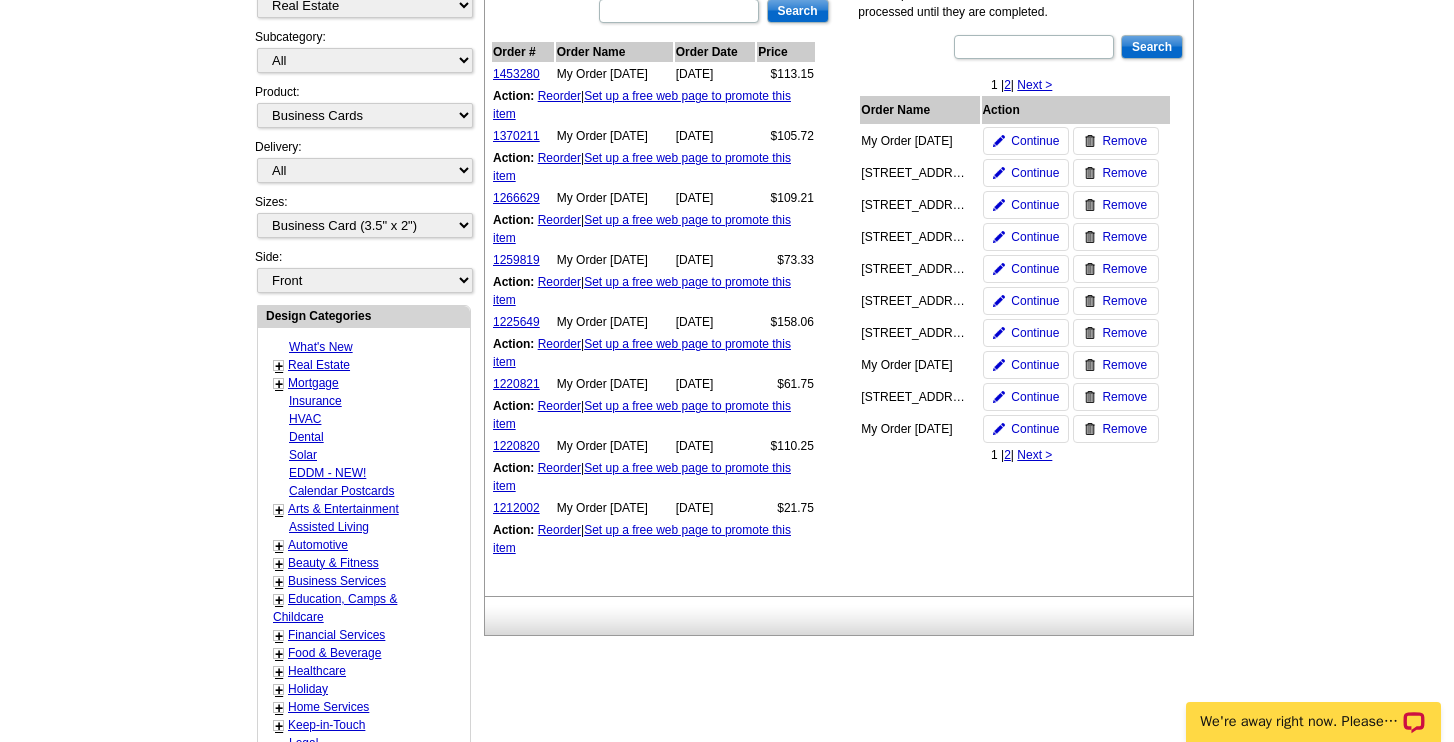 scroll, scrollTop: 515, scrollLeft: 0, axis: vertical 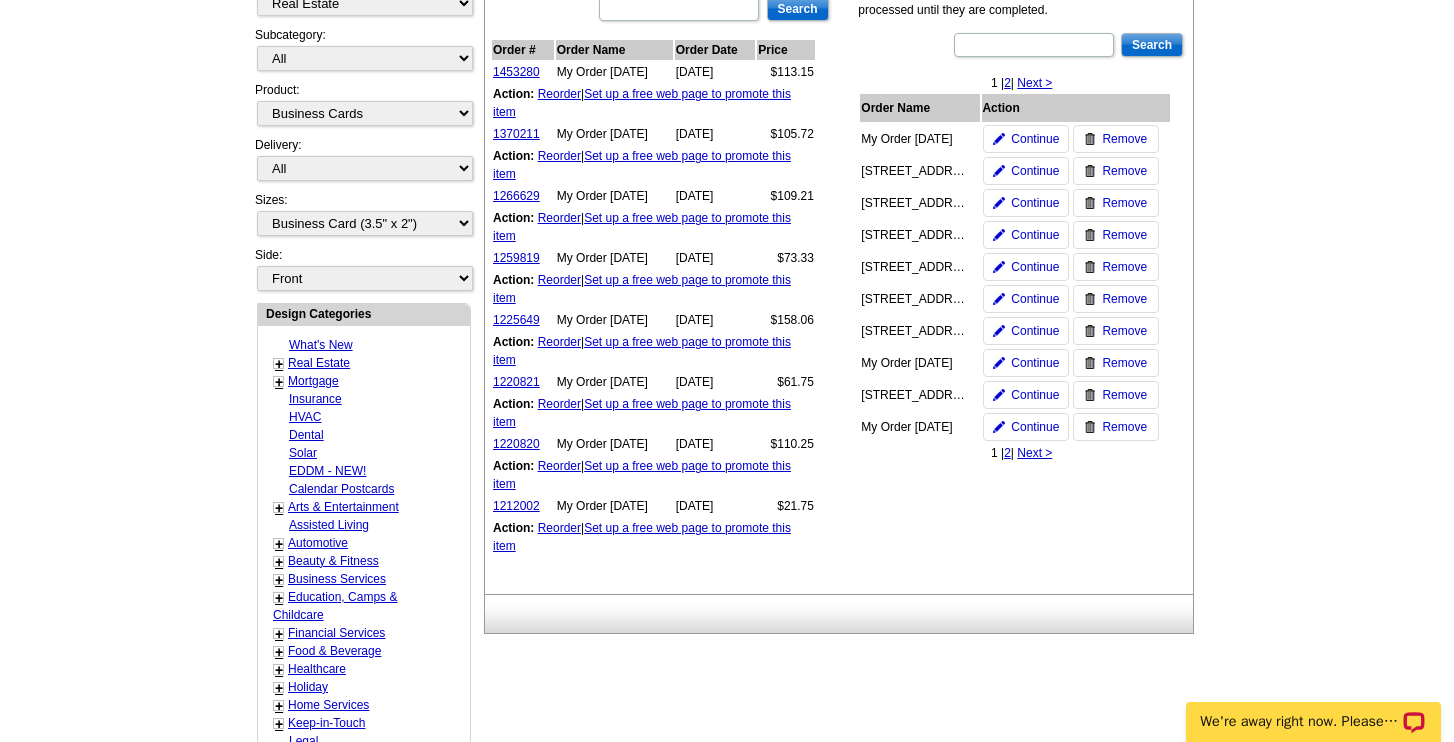 click on "Next >" at bounding box center [1034, 453] 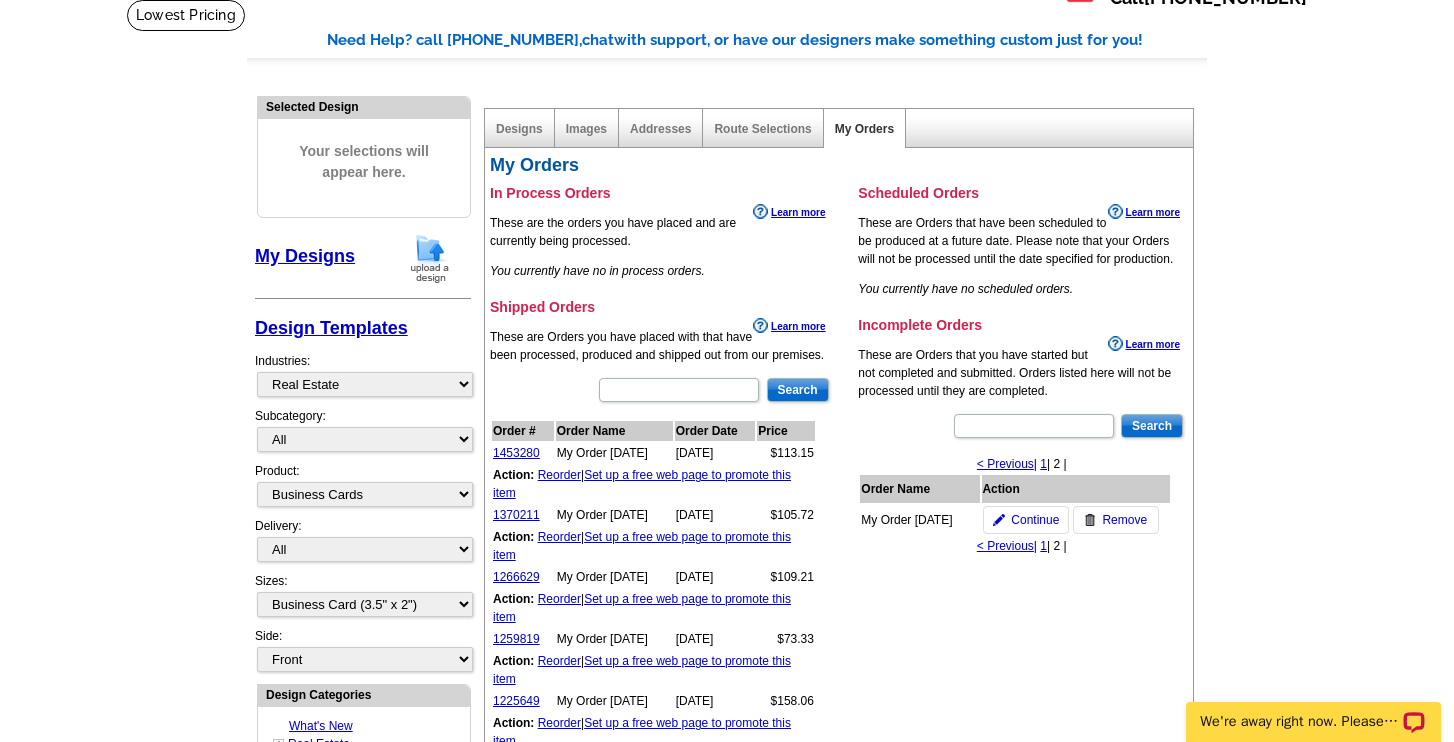 scroll, scrollTop: 123, scrollLeft: 0, axis: vertical 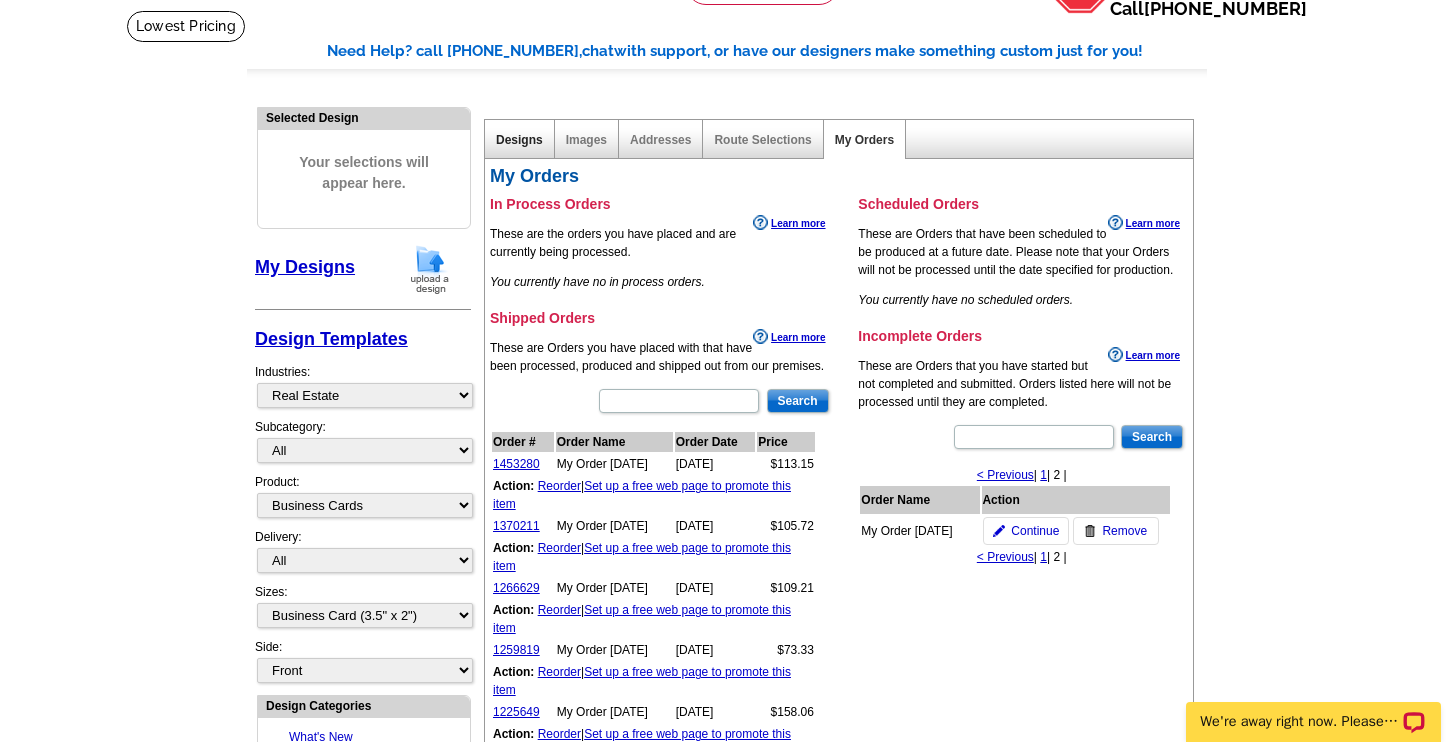 click on "Designs" at bounding box center (519, 140) 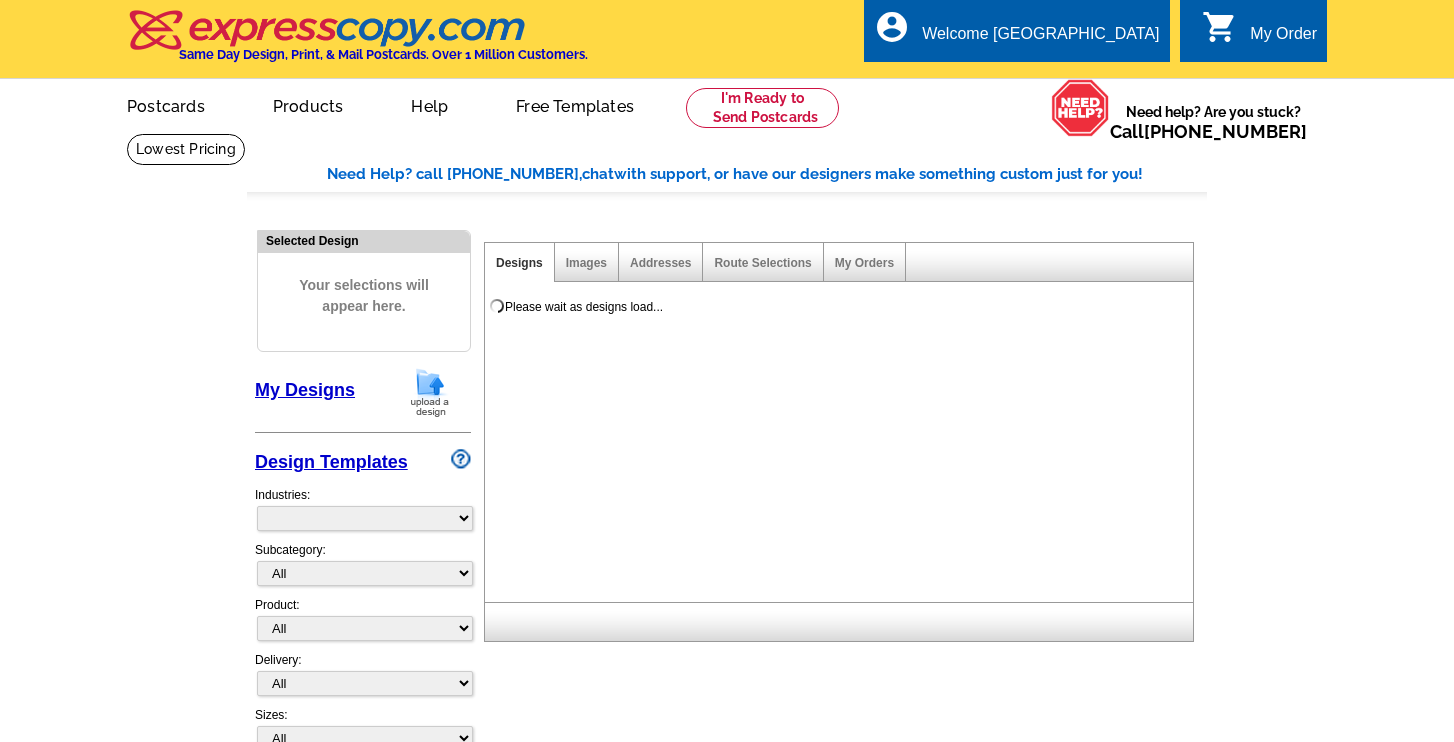 scroll, scrollTop: 0, scrollLeft: 0, axis: both 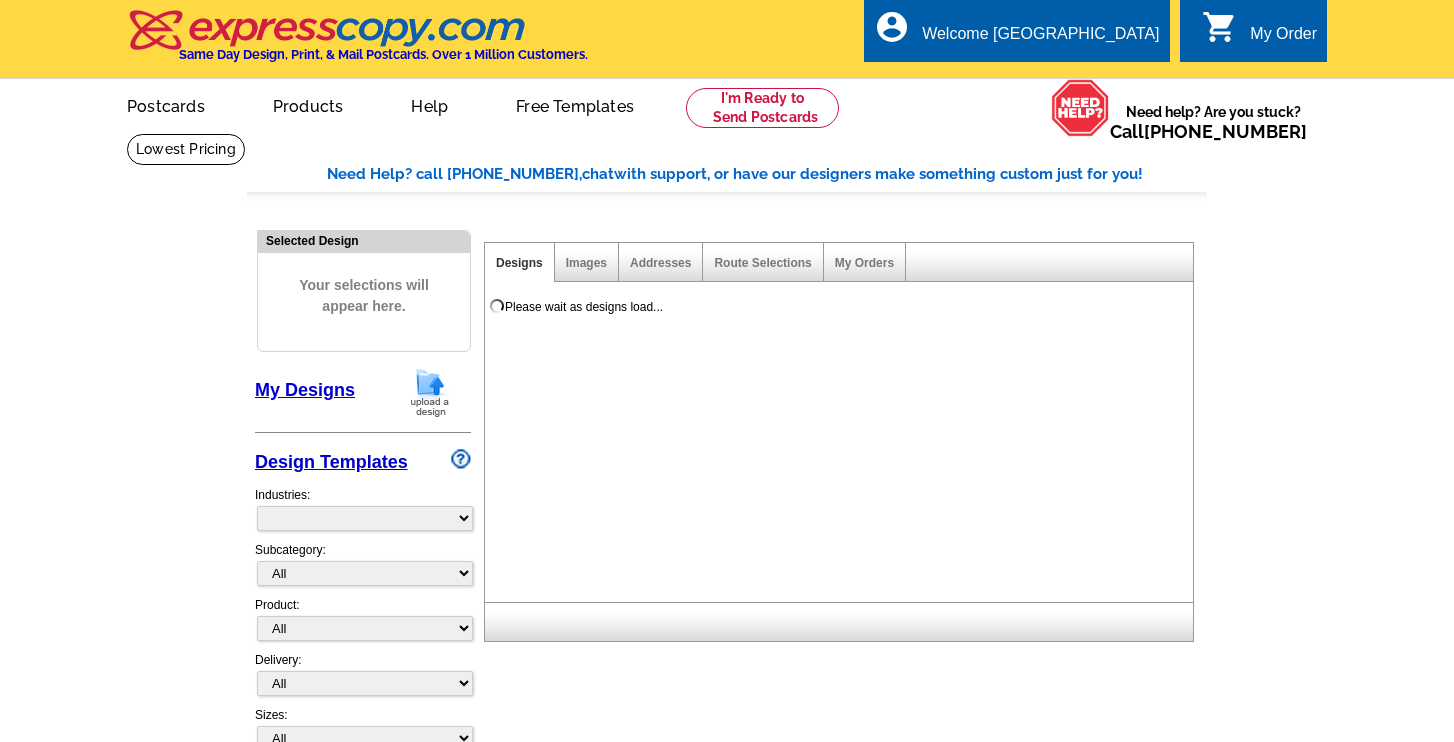 select on "785" 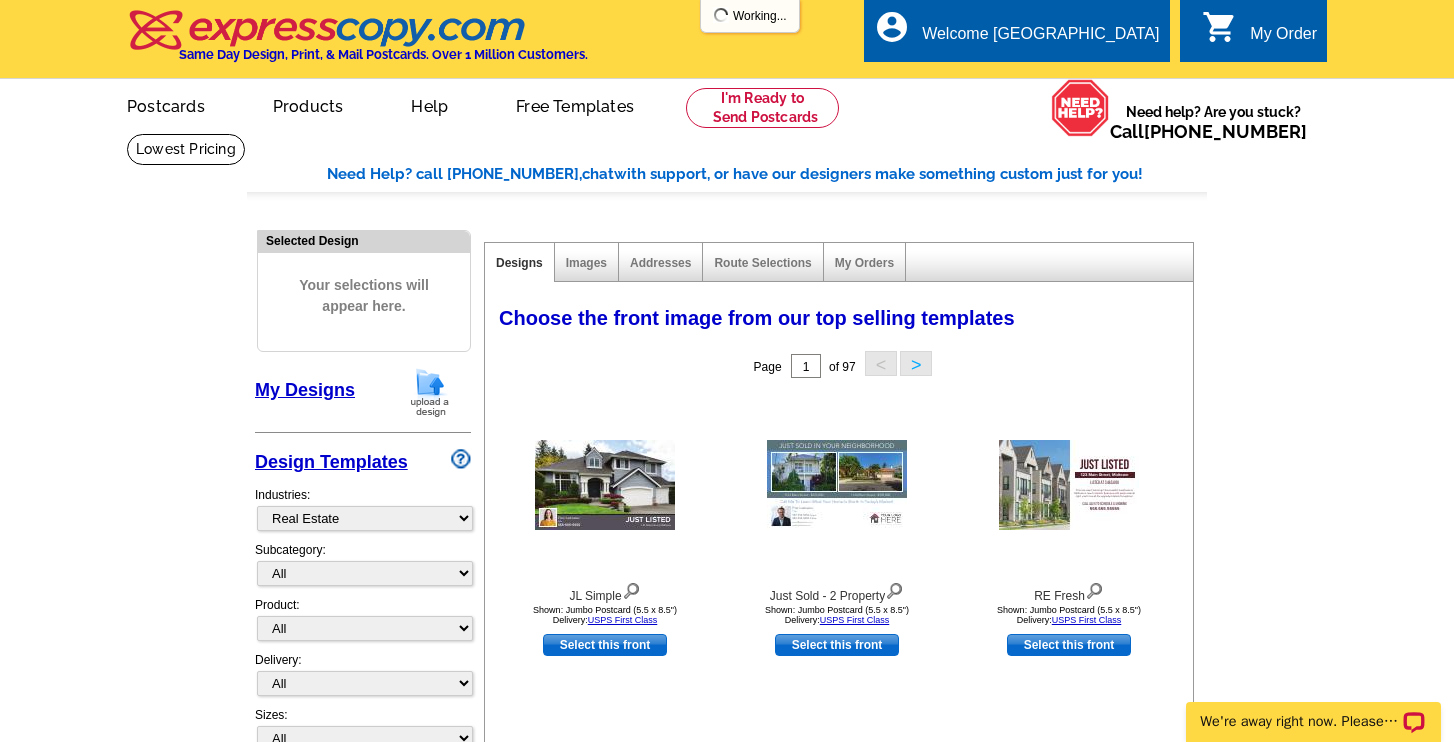 scroll, scrollTop: 0, scrollLeft: 0, axis: both 